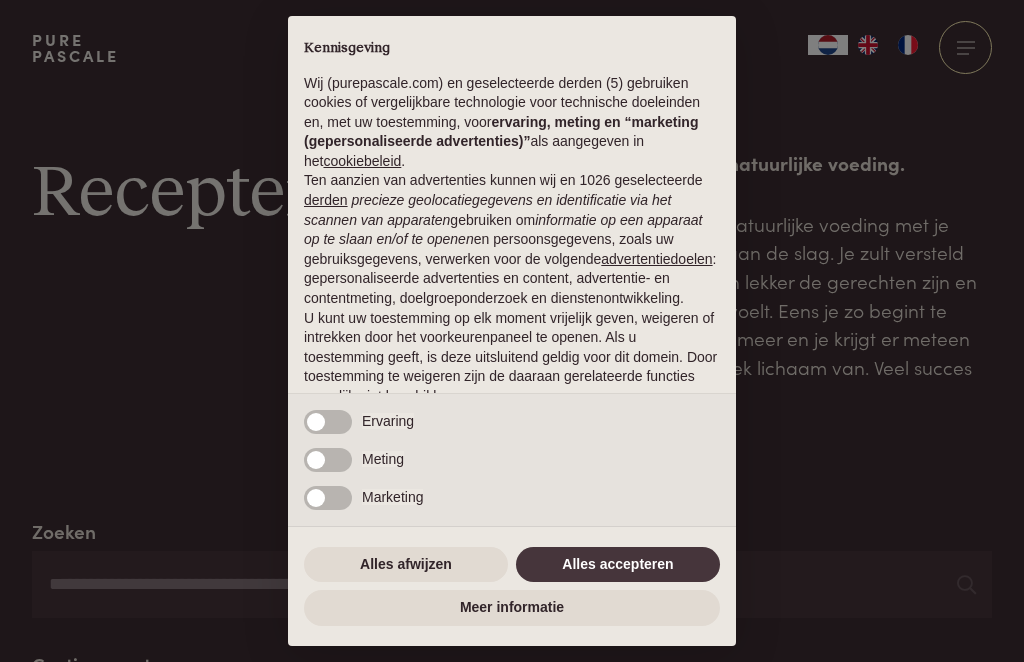 scroll, scrollTop: 0, scrollLeft: 0, axis: both 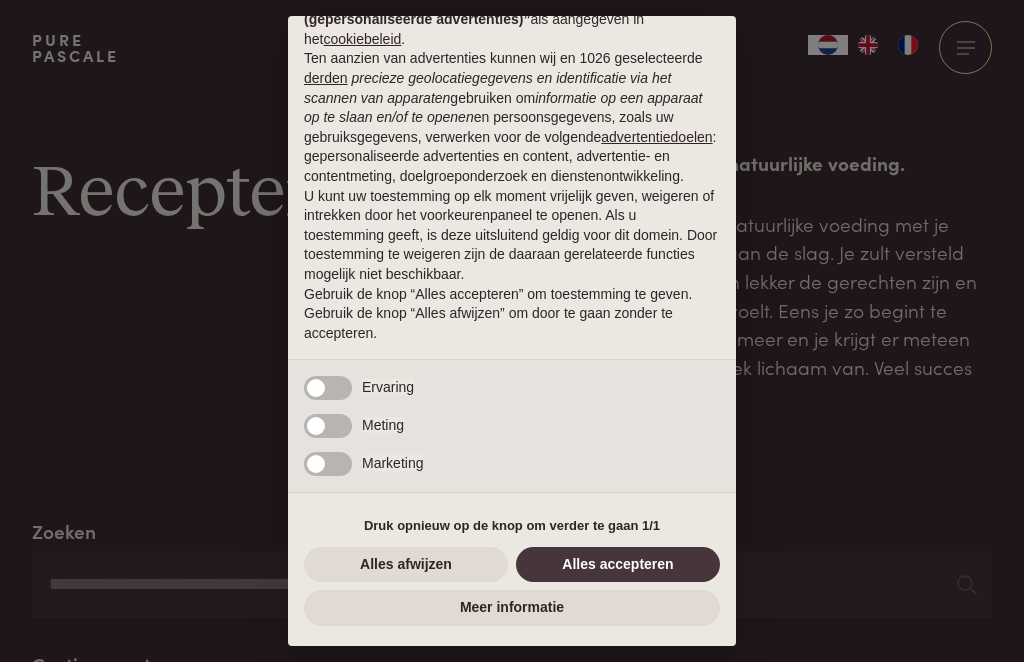 click on "Alles afwijzen" at bounding box center (406, 565) 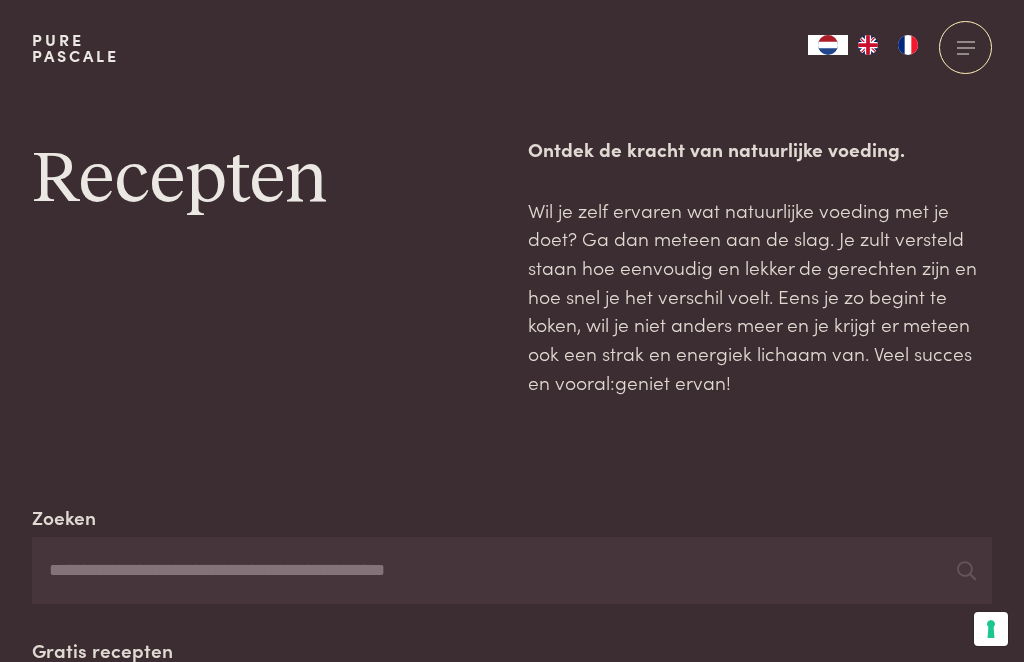 scroll, scrollTop: 0, scrollLeft: 0, axis: both 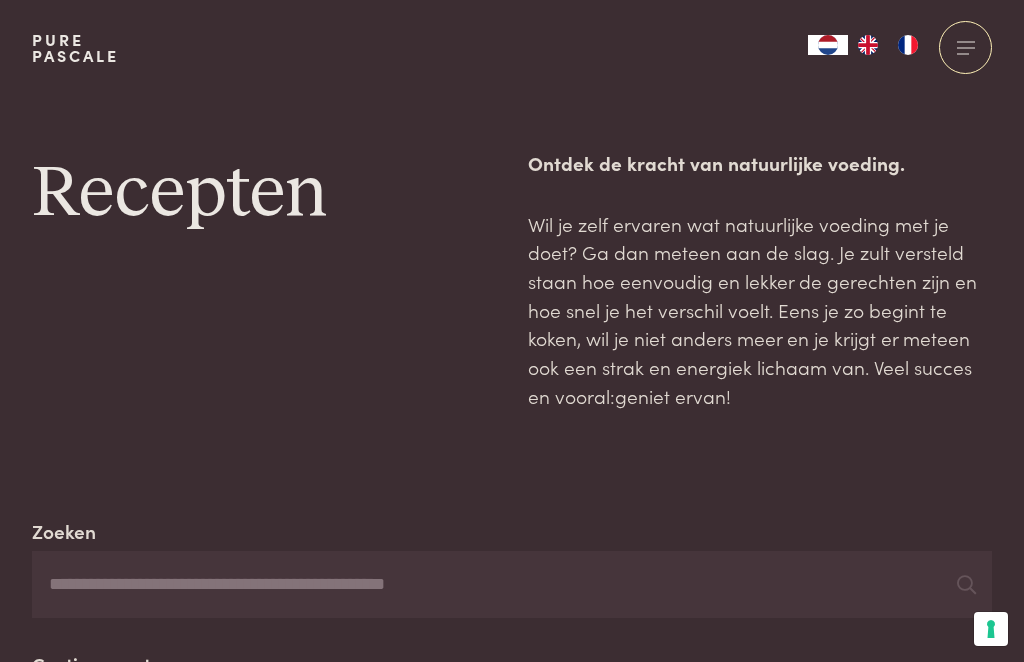 click on "Zoeken" at bounding box center [512, 585] 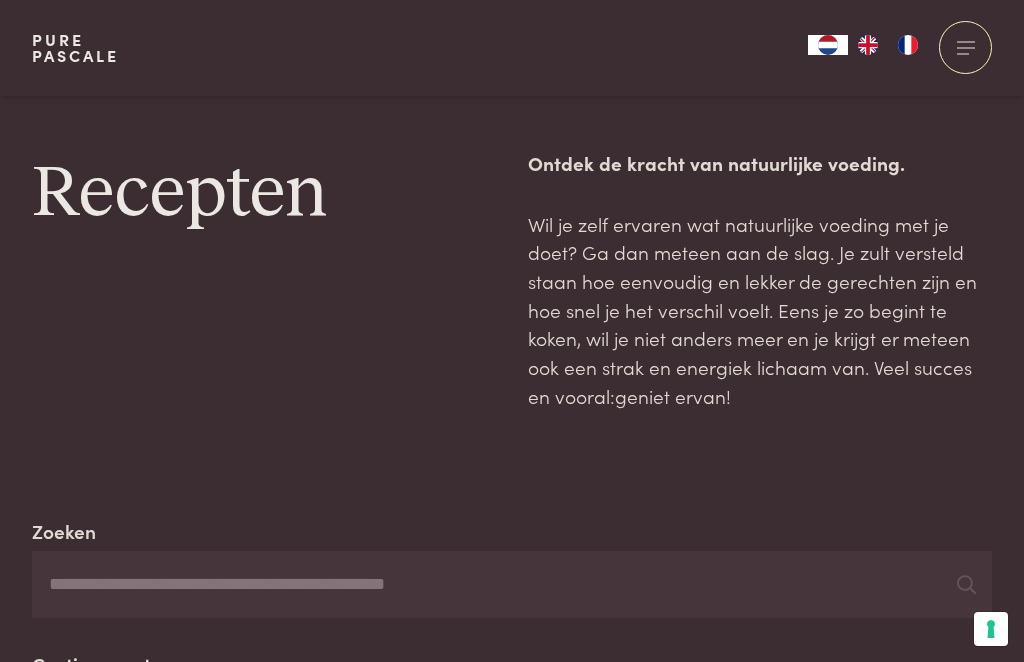 scroll, scrollTop: 43, scrollLeft: 0, axis: vertical 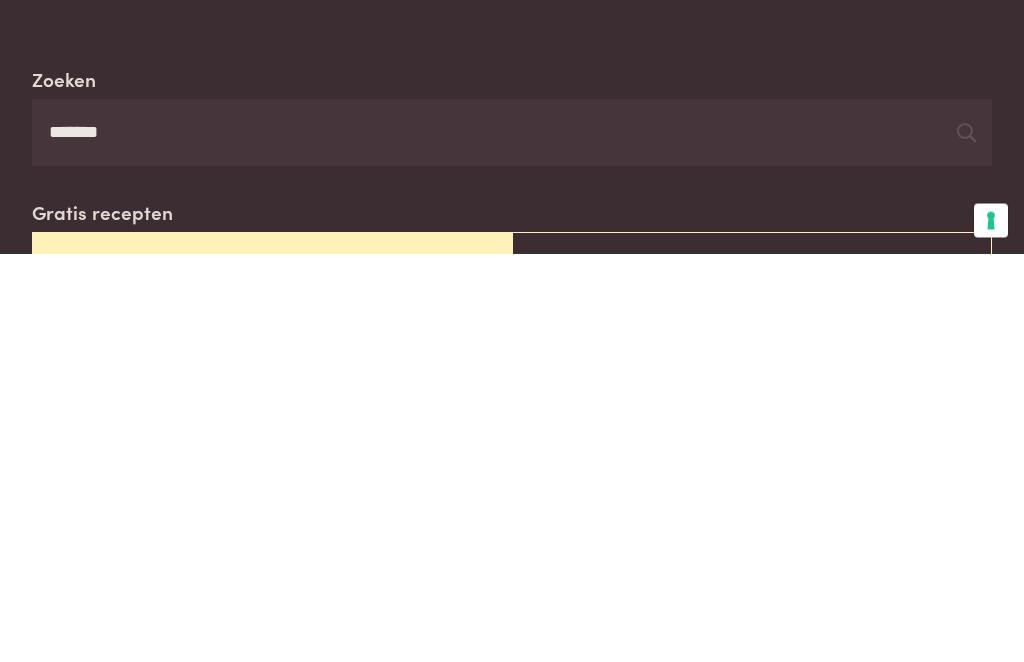 type on "******" 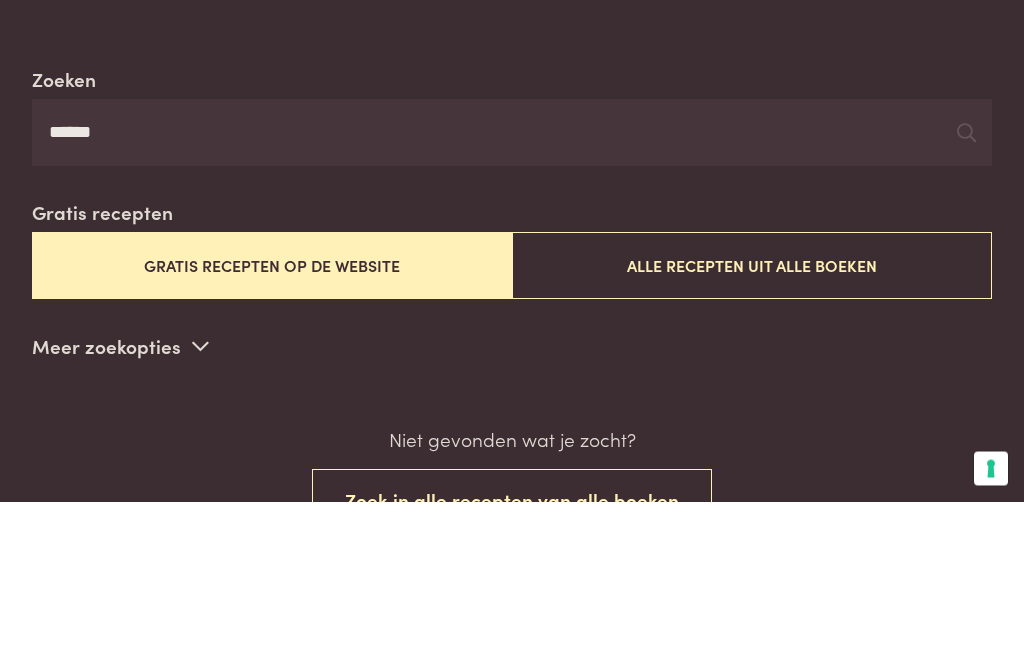 scroll, scrollTop: 293, scrollLeft: 0, axis: vertical 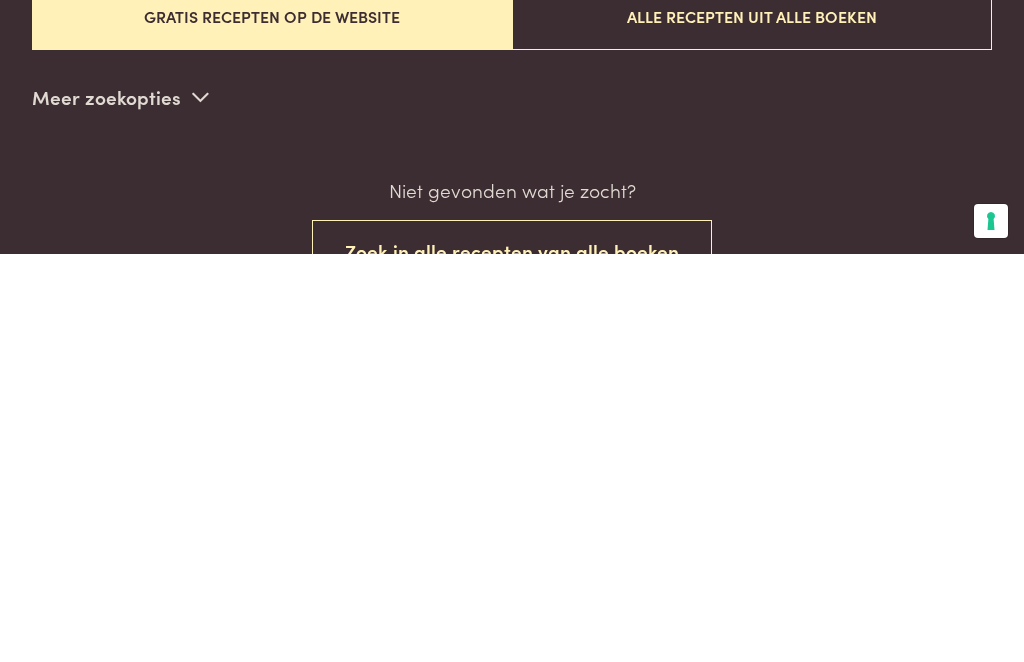 click on "Zoek in  alle recepten van alle boeken" at bounding box center [512, 659] 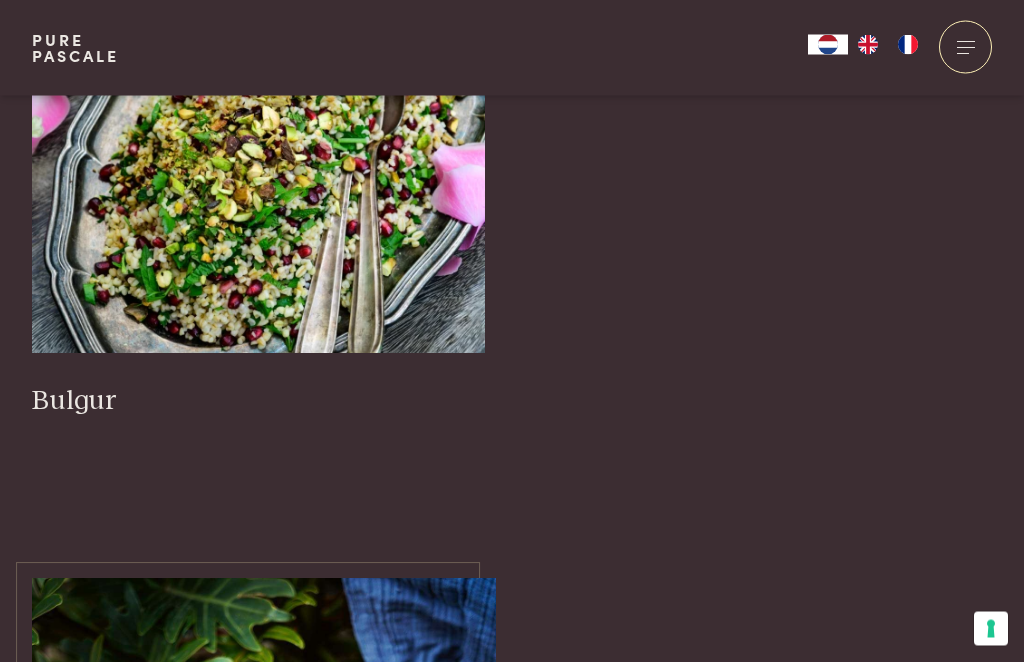 scroll, scrollTop: 910, scrollLeft: 0, axis: vertical 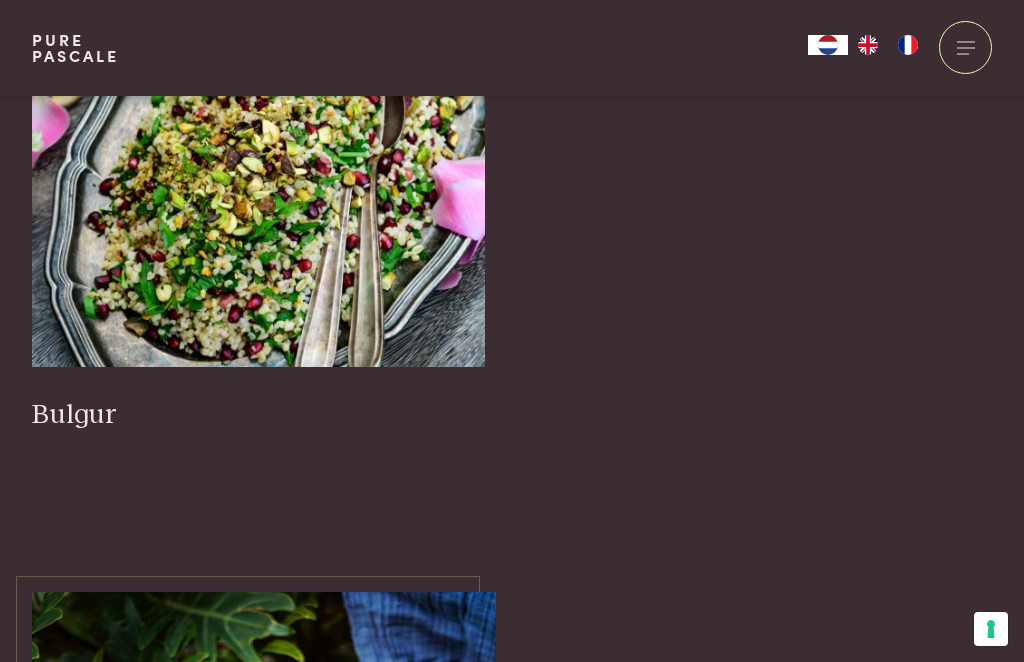 click at bounding box center [259, 167] 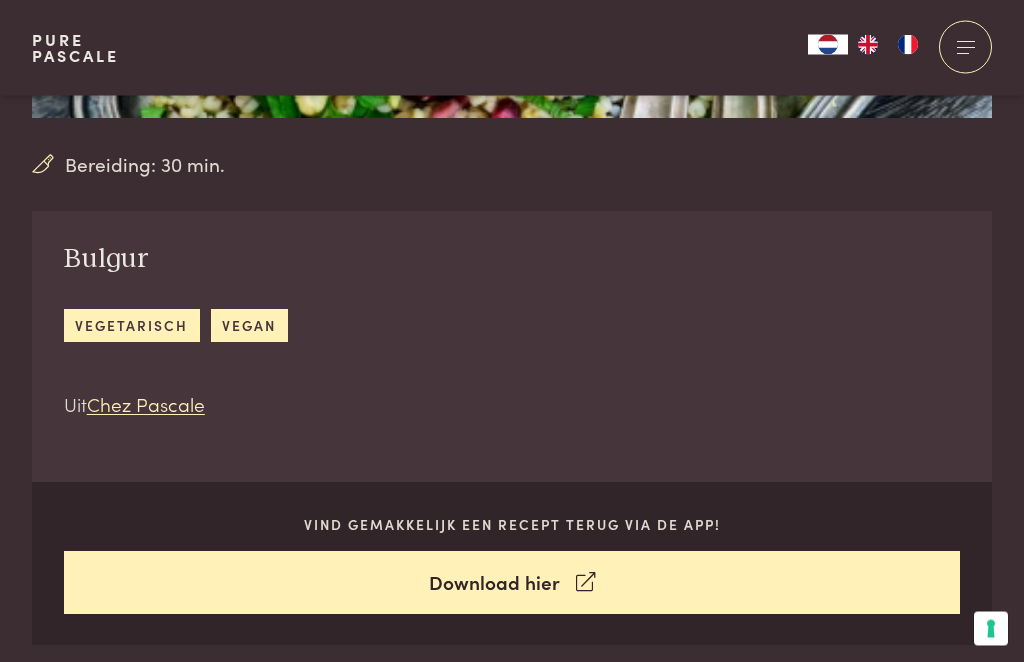 scroll, scrollTop: 555, scrollLeft: 0, axis: vertical 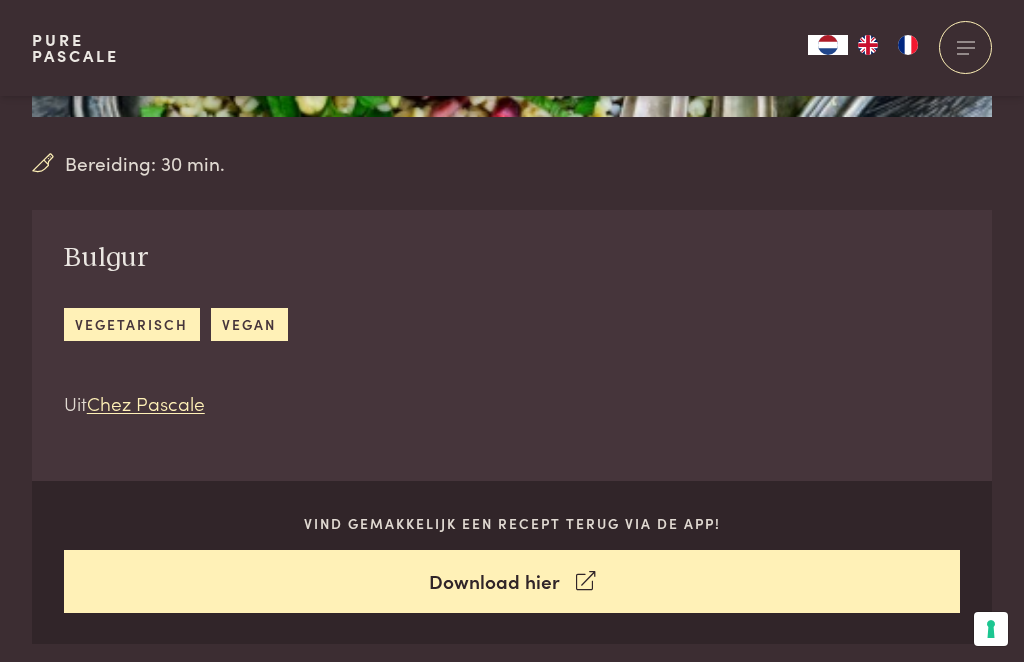 click on "Download hier" at bounding box center (512, 581) 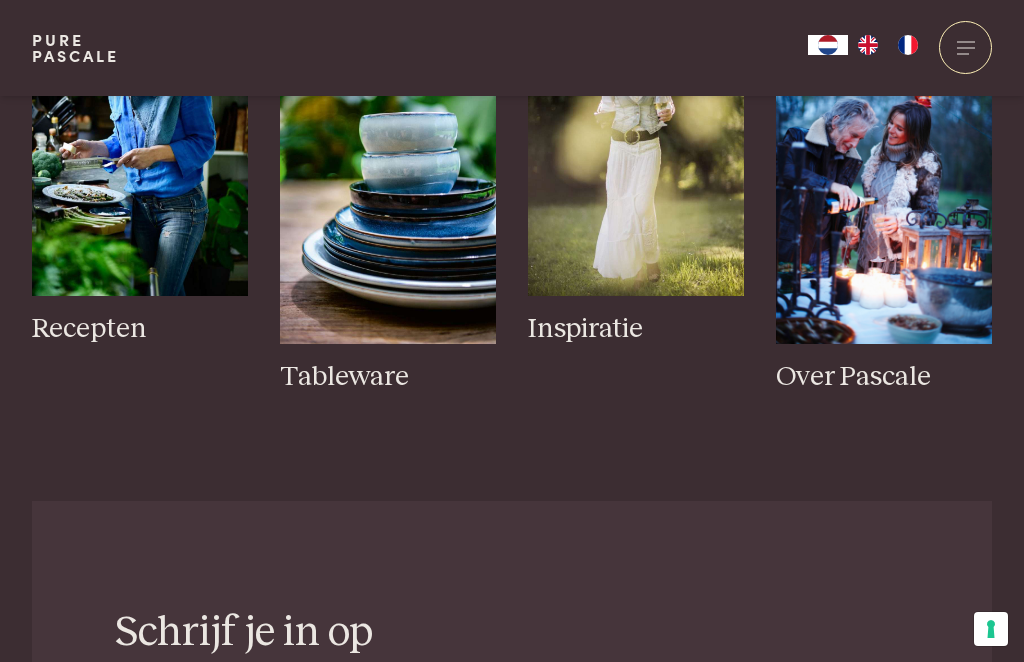 scroll, scrollTop: 2365, scrollLeft: 0, axis: vertical 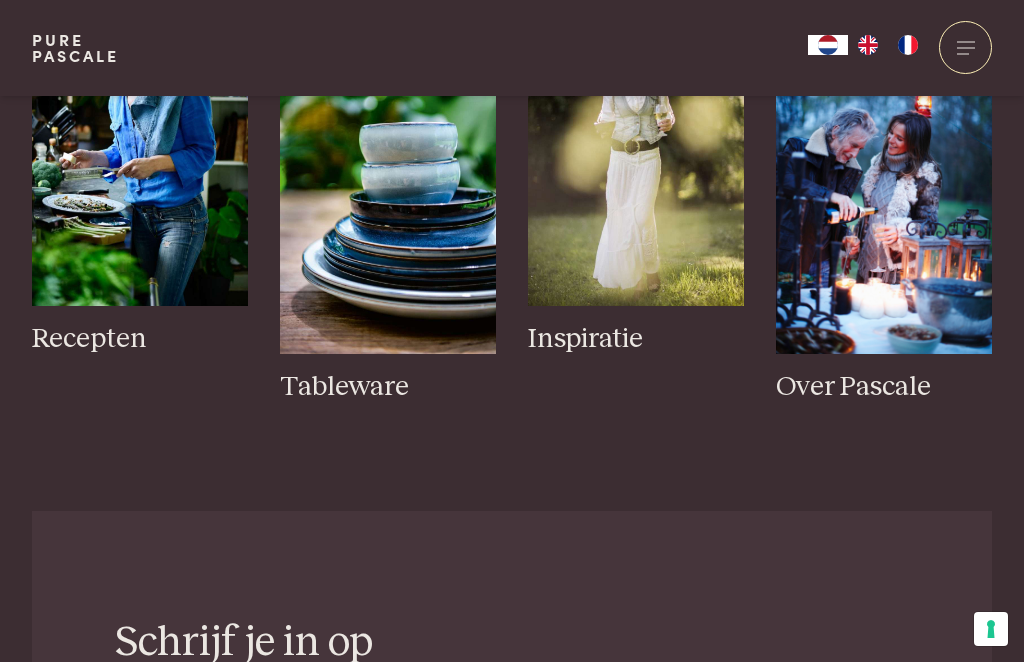 click at bounding box center [388, 192] 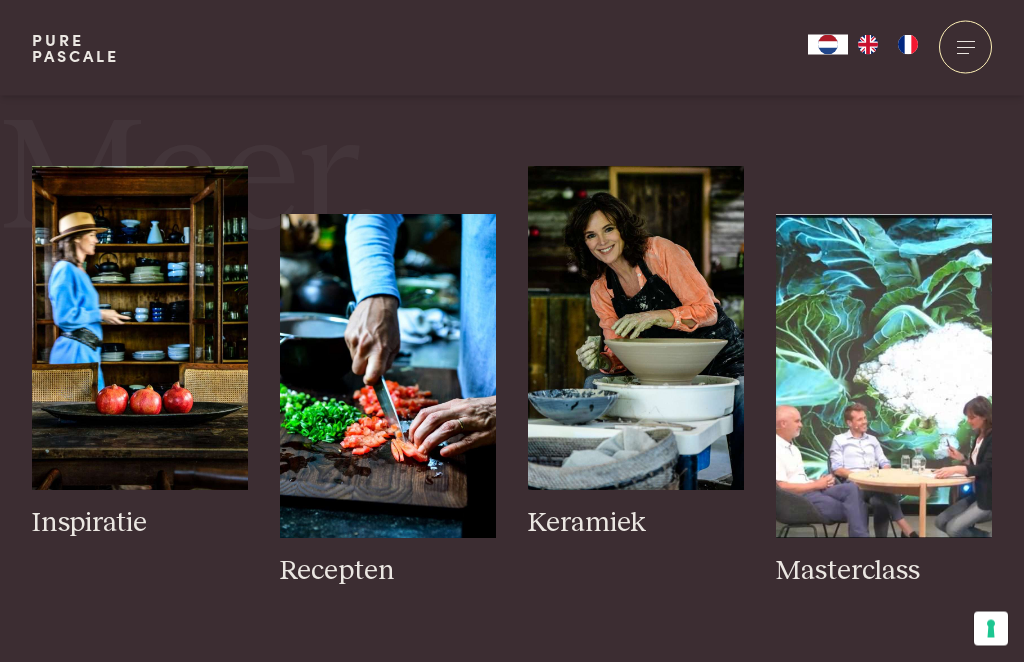 scroll, scrollTop: 1450, scrollLeft: 0, axis: vertical 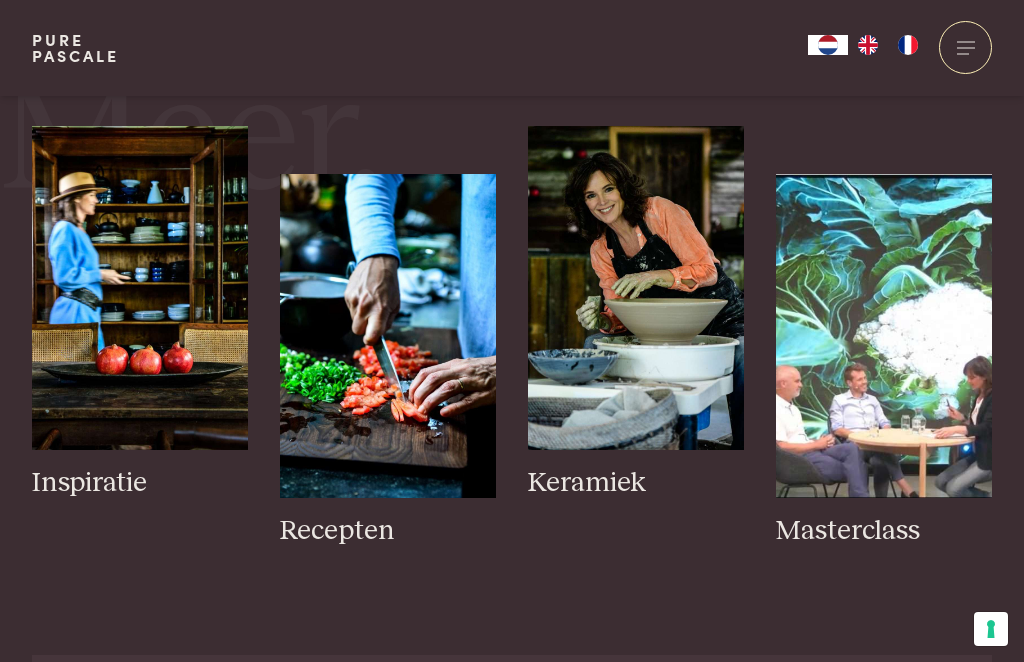 click at bounding box center (140, 288) 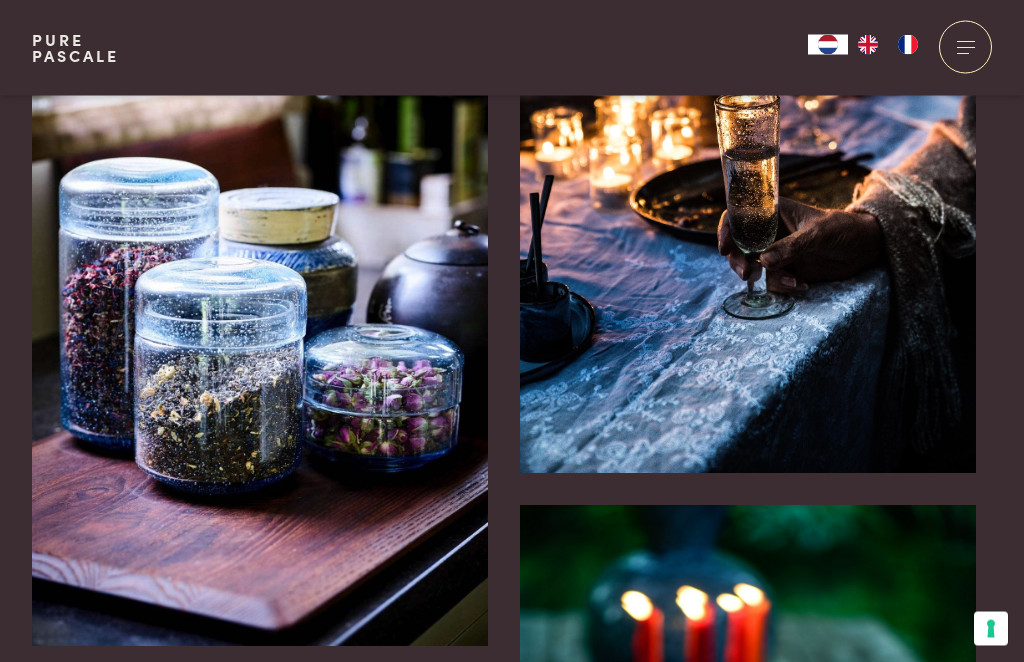 scroll, scrollTop: 2622, scrollLeft: 0, axis: vertical 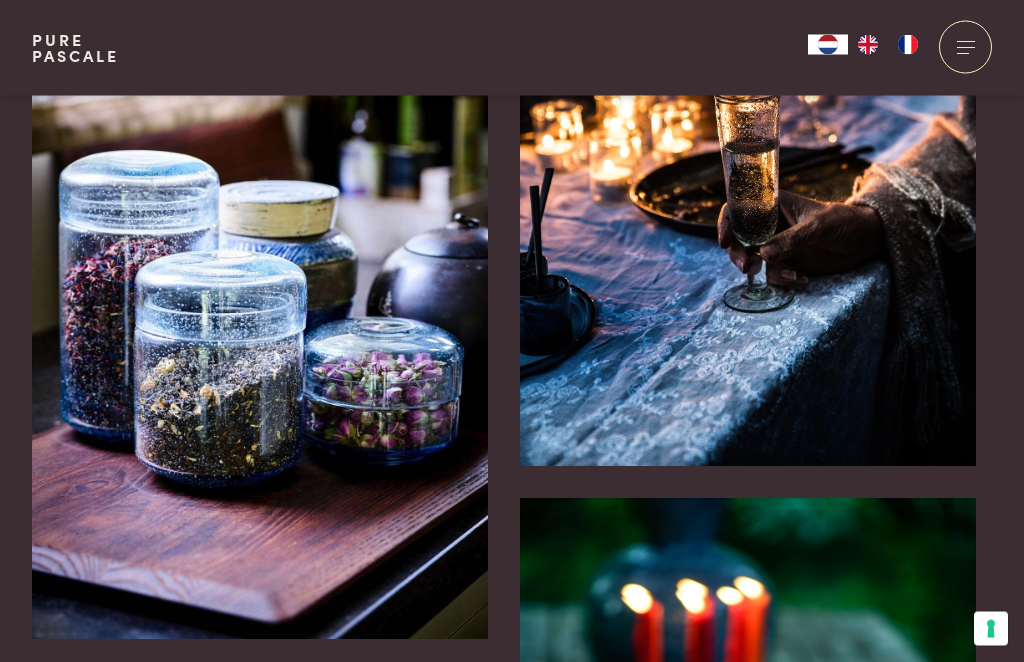 click on "Pure Glassware     Pure theepotten     Gedroogde rozenknopjes, voor bij de thee.     Gedroogde rozenblaadjes, voor bij het dessert of de thee.     Thee, gedroogde kruidenmengeling." at bounding box center (260, 332) 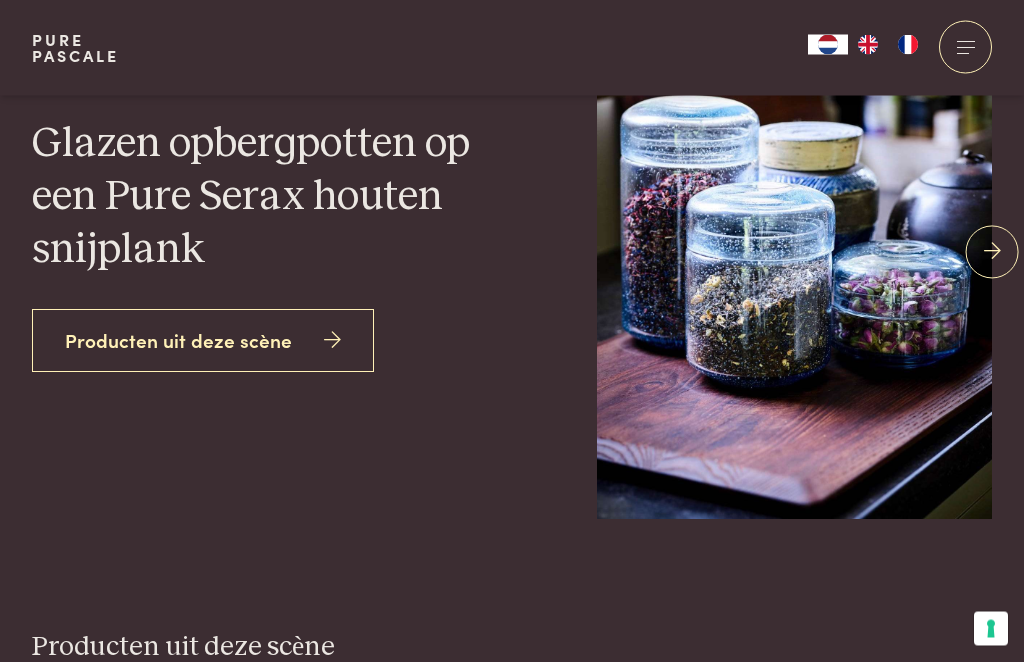 scroll, scrollTop: 143, scrollLeft: 0, axis: vertical 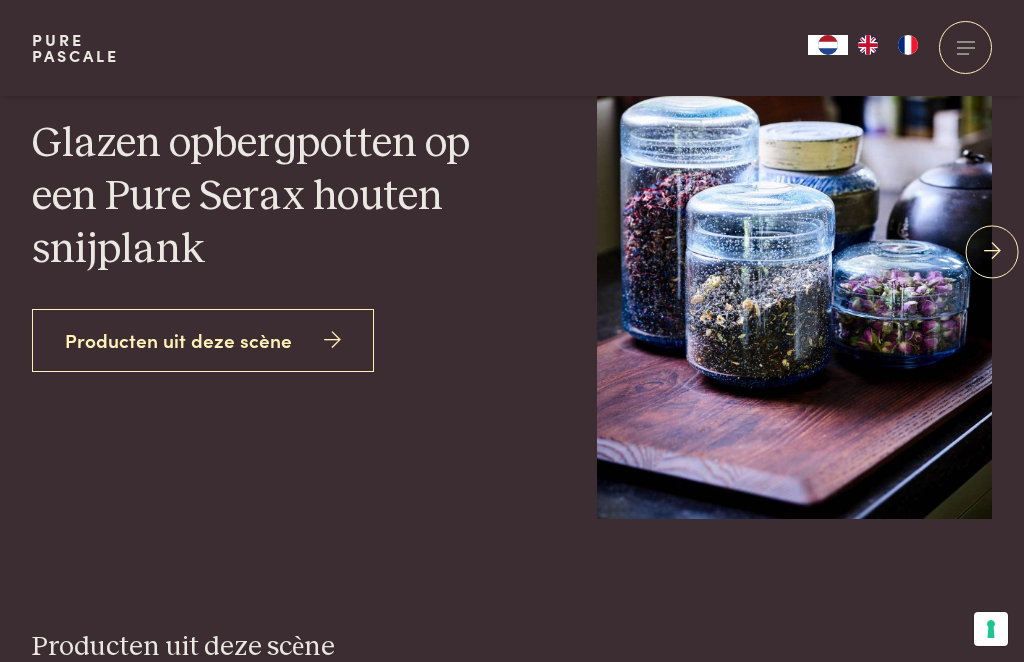 click 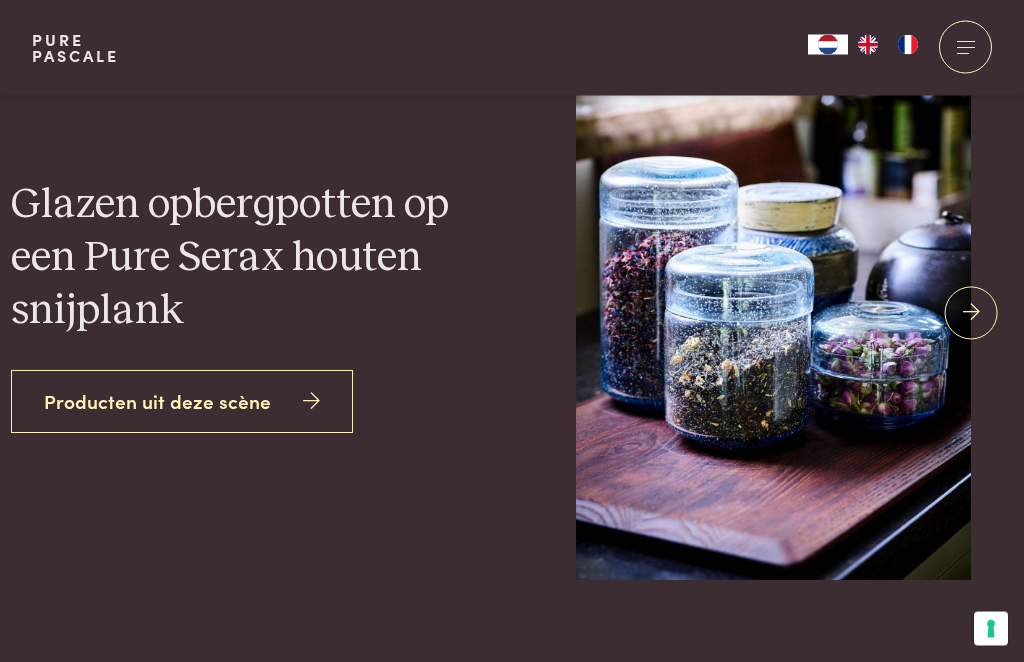 scroll, scrollTop: 82, scrollLeft: 21, axis: both 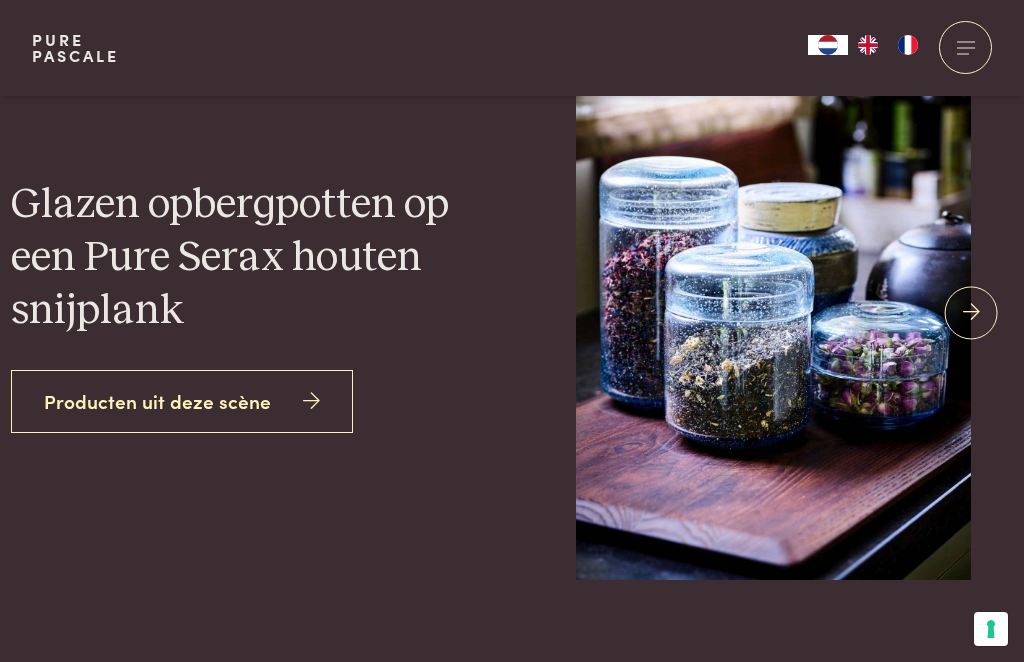 click at bounding box center [694, 297] 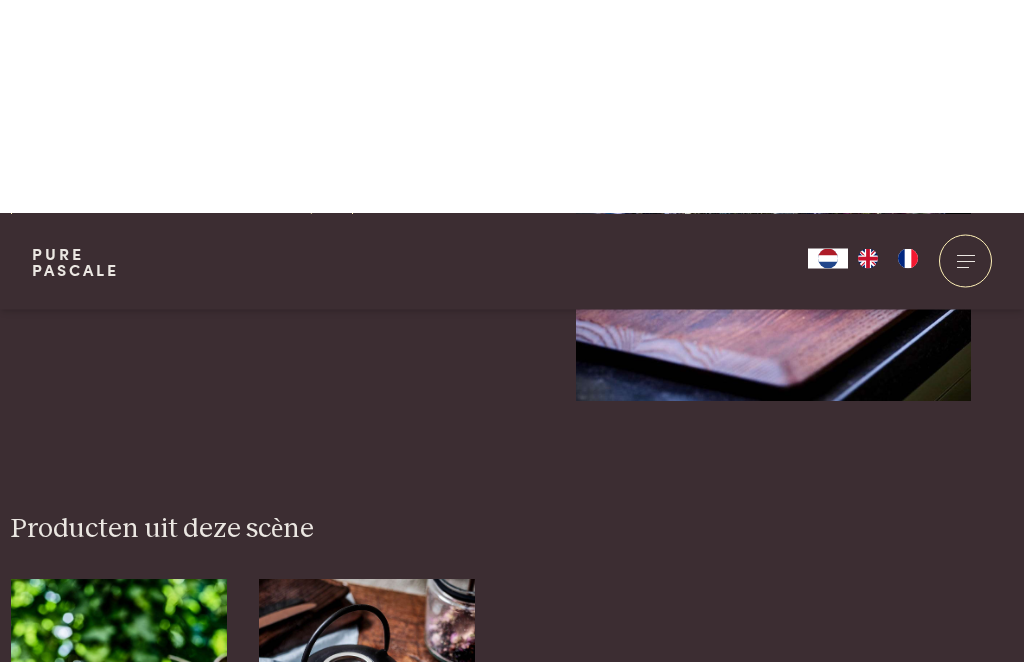 scroll, scrollTop: 0, scrollLeft: 21, axis: horizontal 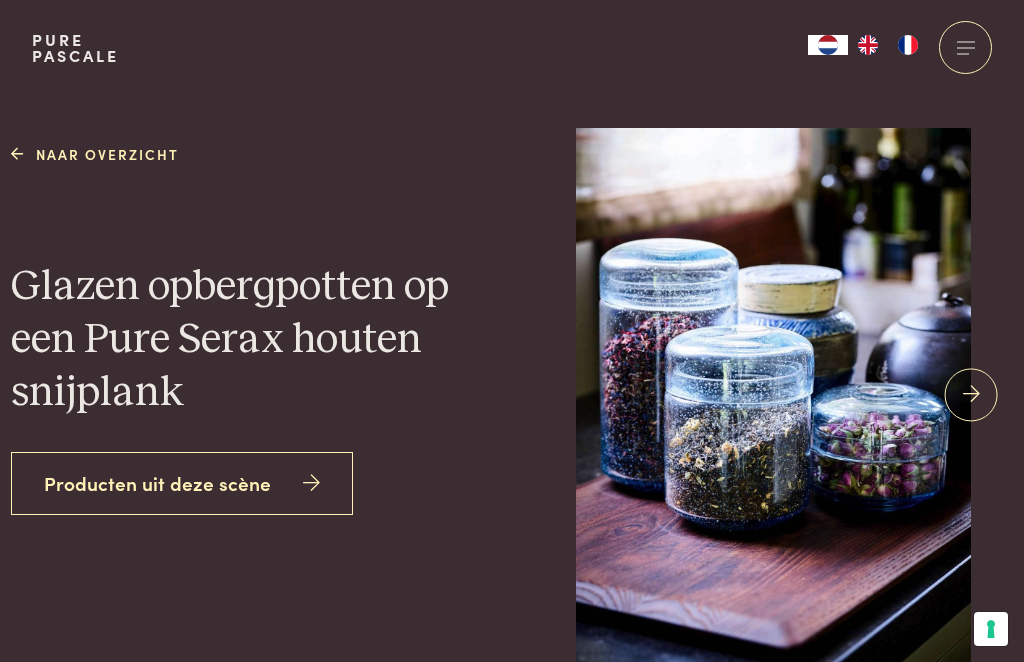 click on "Naar overzicht" at bounding box center (95, 154) 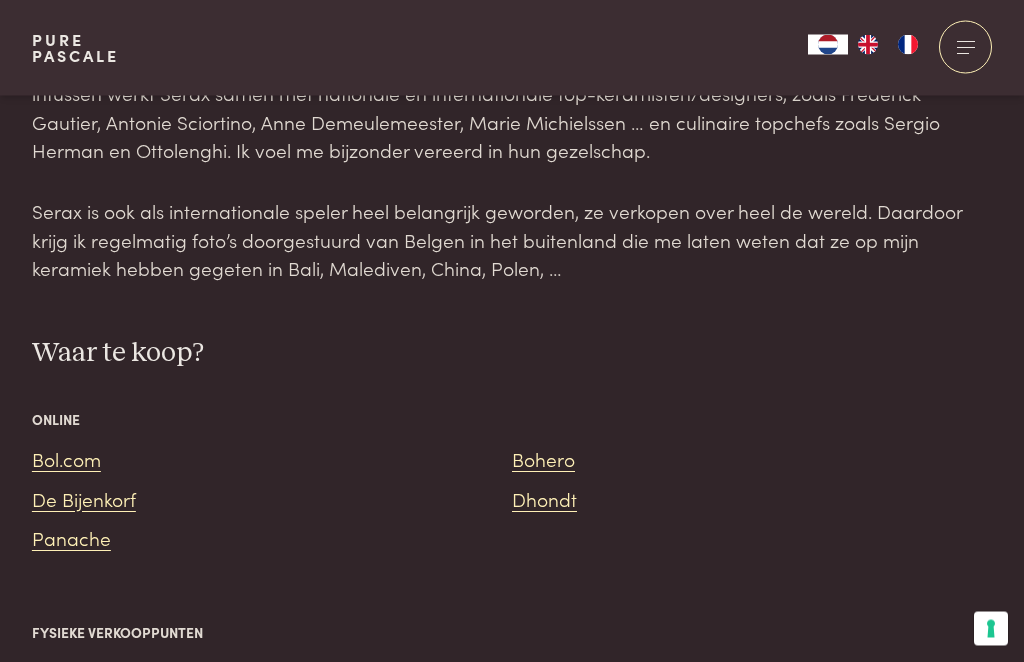 scroll, scrollTop: 1480, scrollLeft: 0, axis: vertical 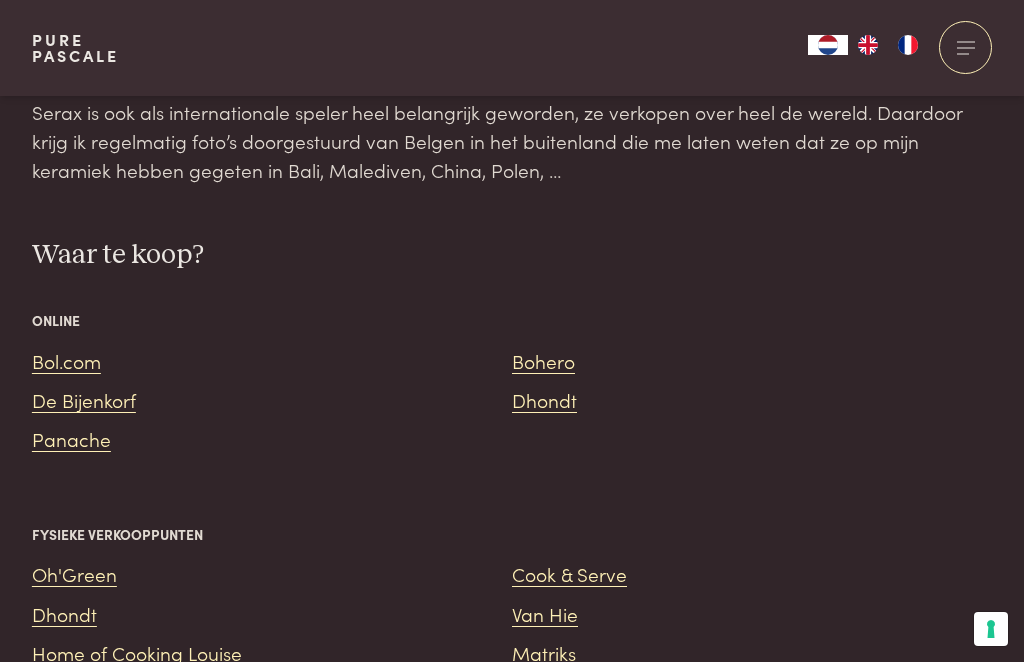 click on "Bol.com" at bounding box center [66, 360] 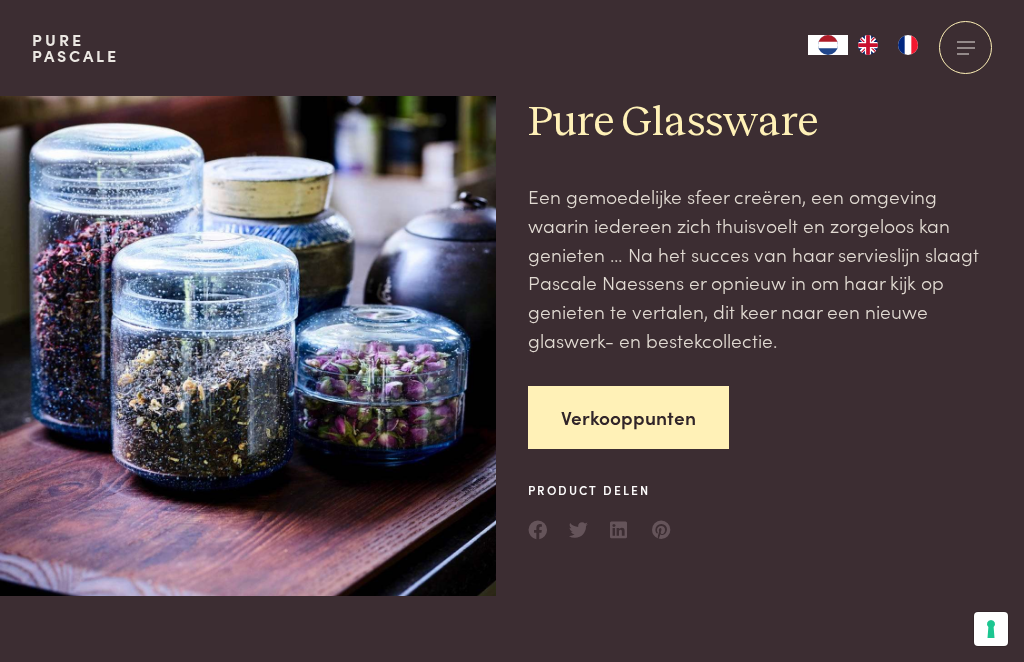 scroll, scrollTop: 32, scrollLeft: 0, axis: vertical 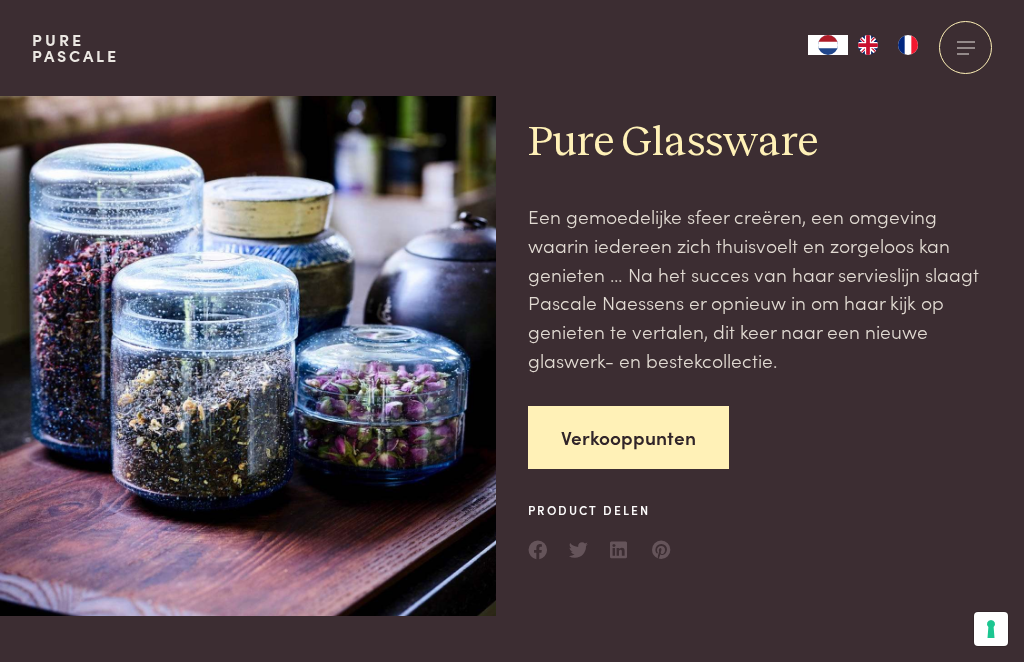 click at bounding box center [264, 340] 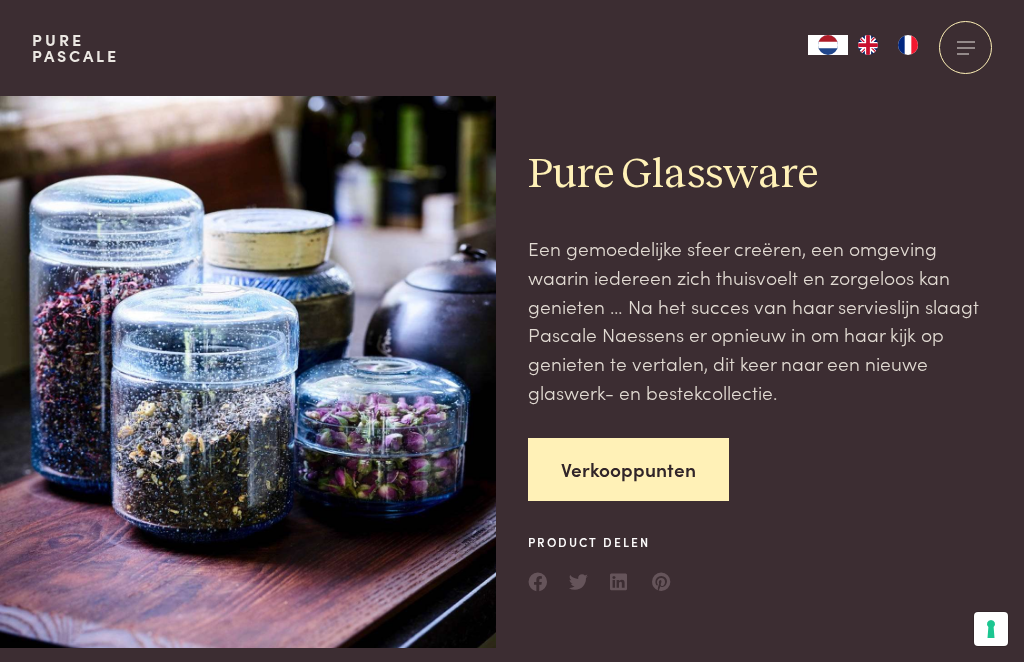 scroll, scrollTop: 0, scrollLeft: 0, axis: both 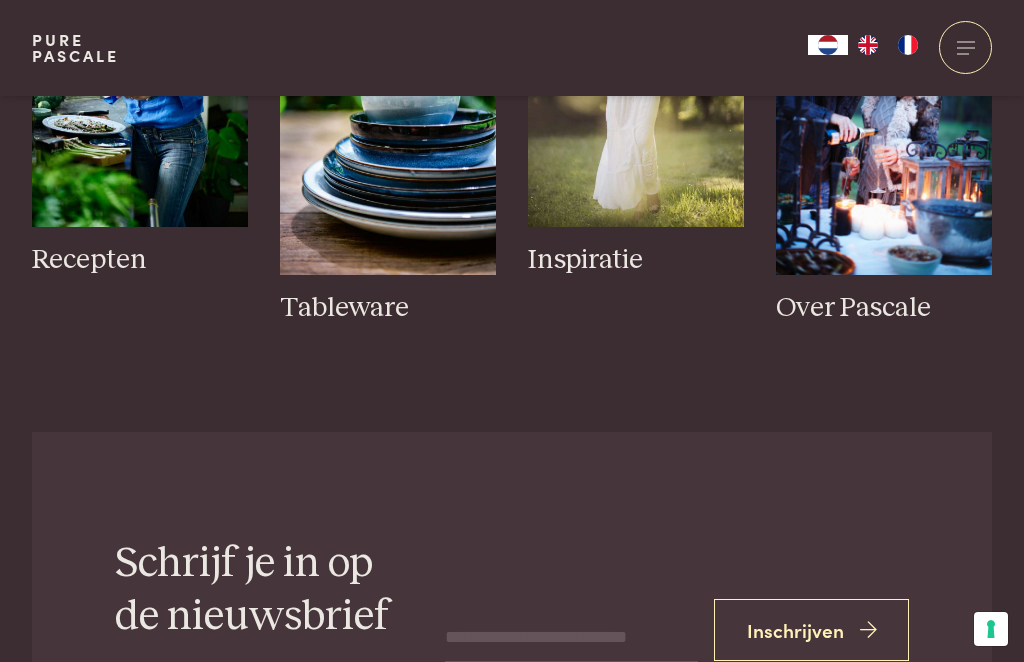 click on "Recepten" at bounding box center (140, 260) 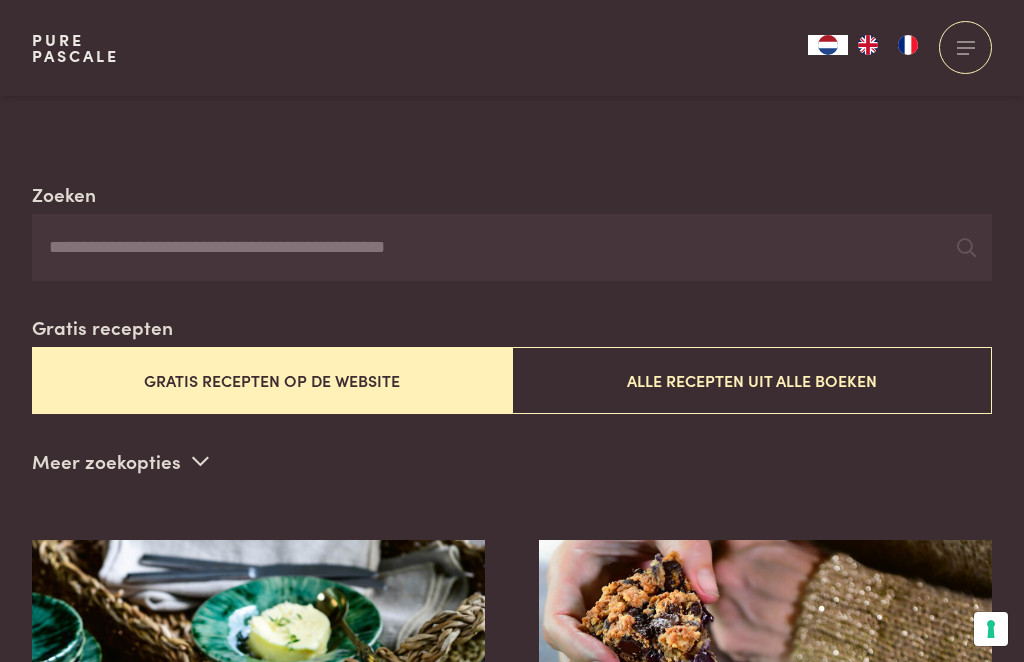 scroll, scrollTop: 361, scrollLeft: 0, axis: vertical 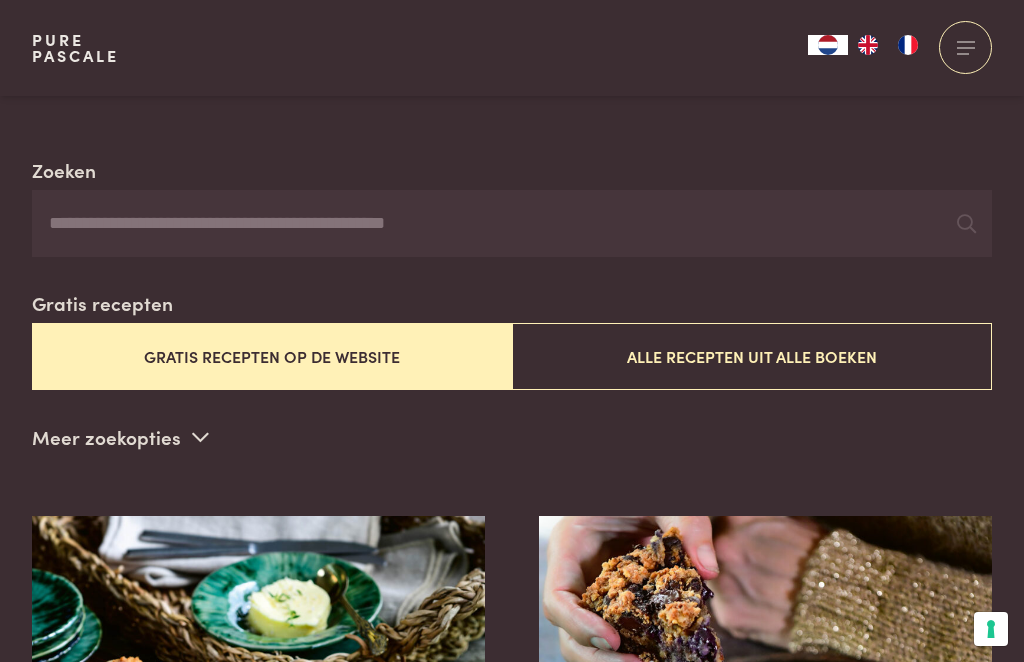 click on "Alle recepten uit alle boeken" at bounding box center (752, 356) 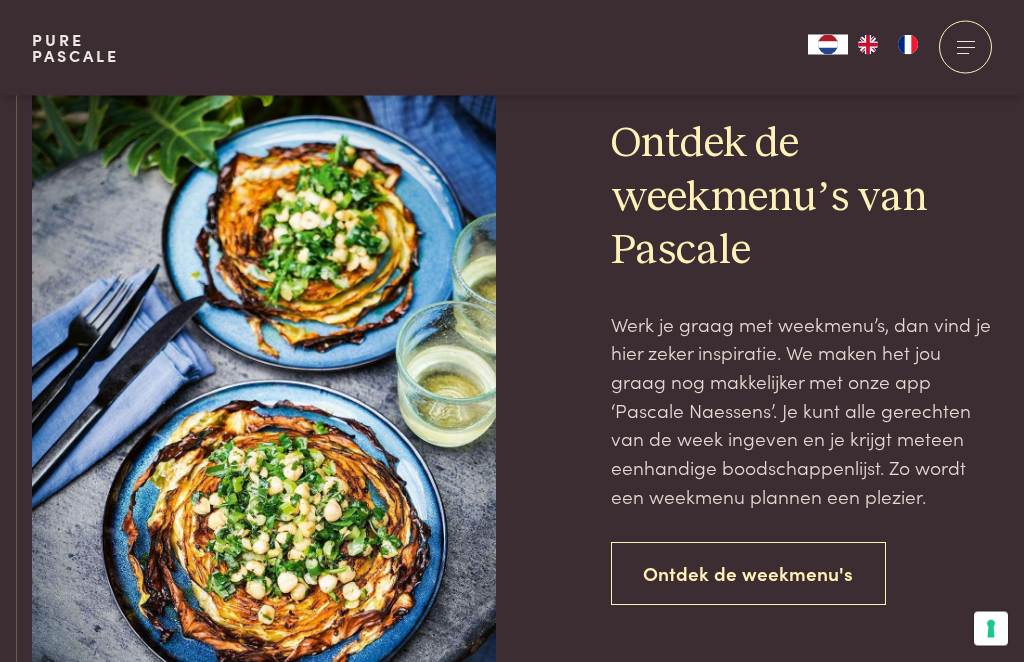 scroll, scrollTop: 4222, scrollLeft: 0, axis: vertical 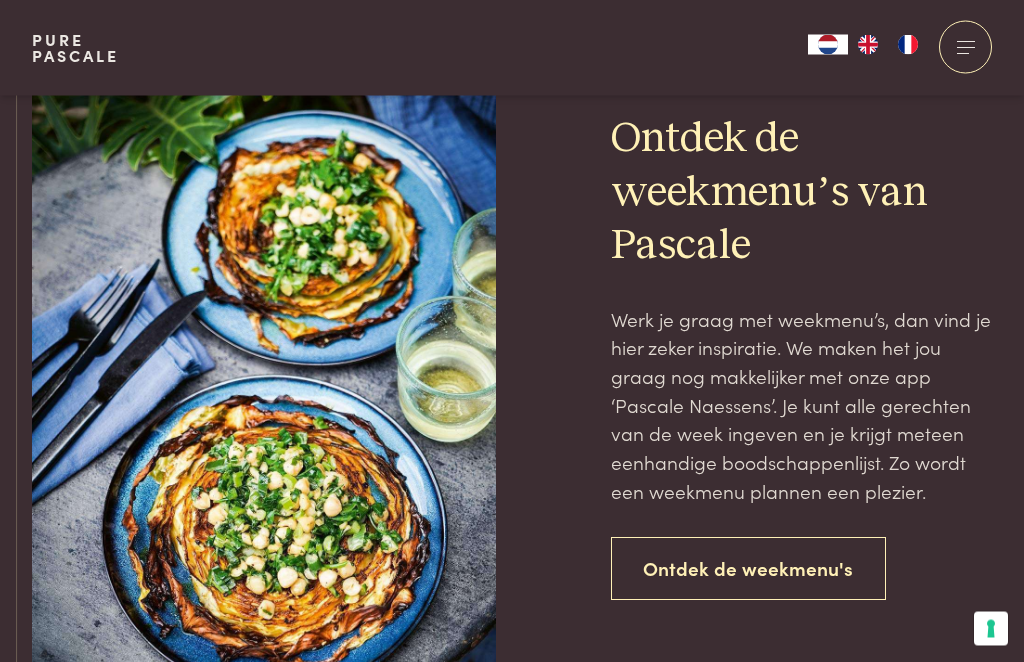click on "Ontdek de weekmenu's" at bounding box center (749, 569) 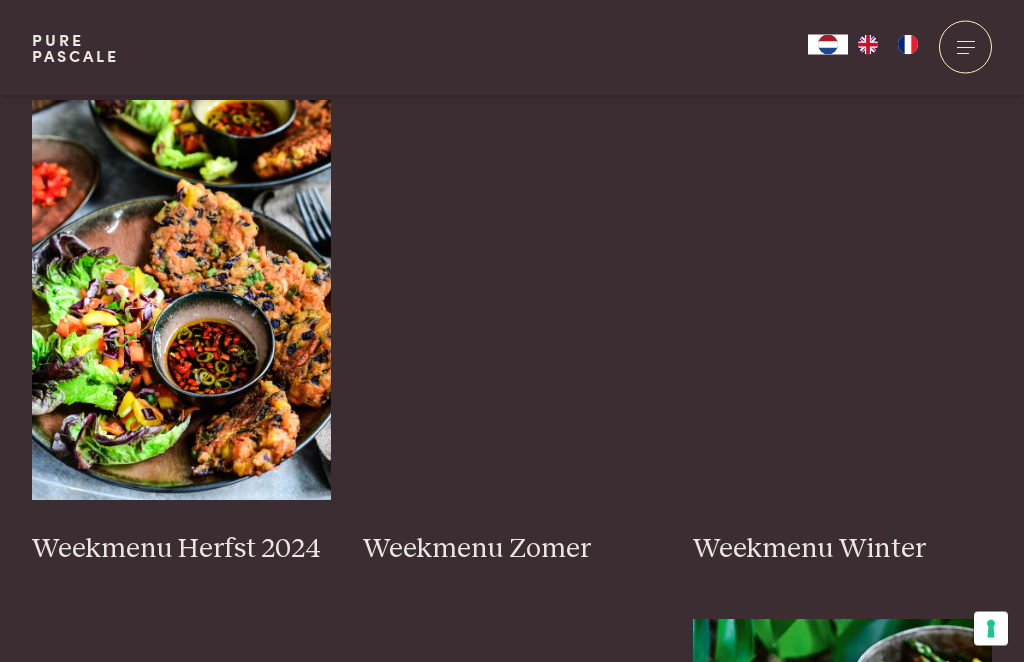 scroll, scrollTop: 539, scrollLeft: 0, axis: vertical 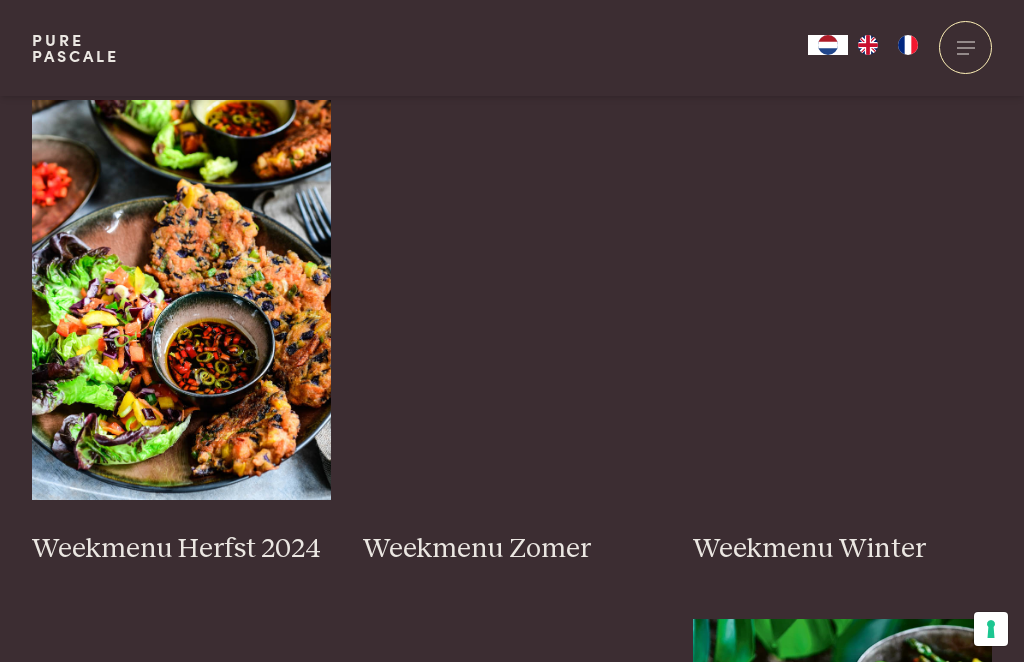 click at bounding box center (512, 300) 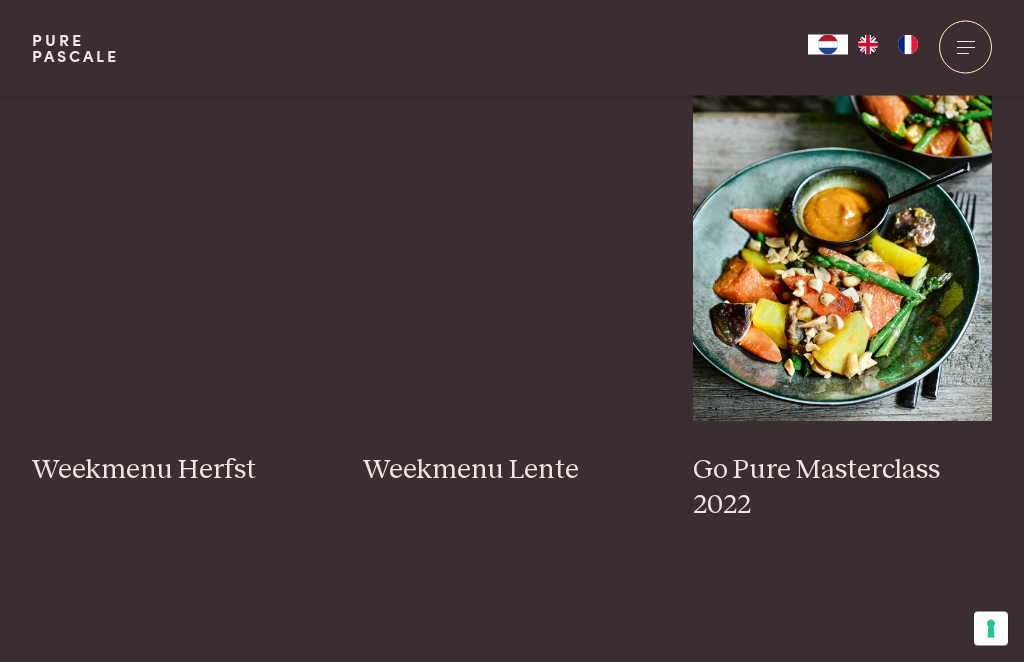 scroll, scrollTop: 1138, scrollLeft: 0, axis: vertical 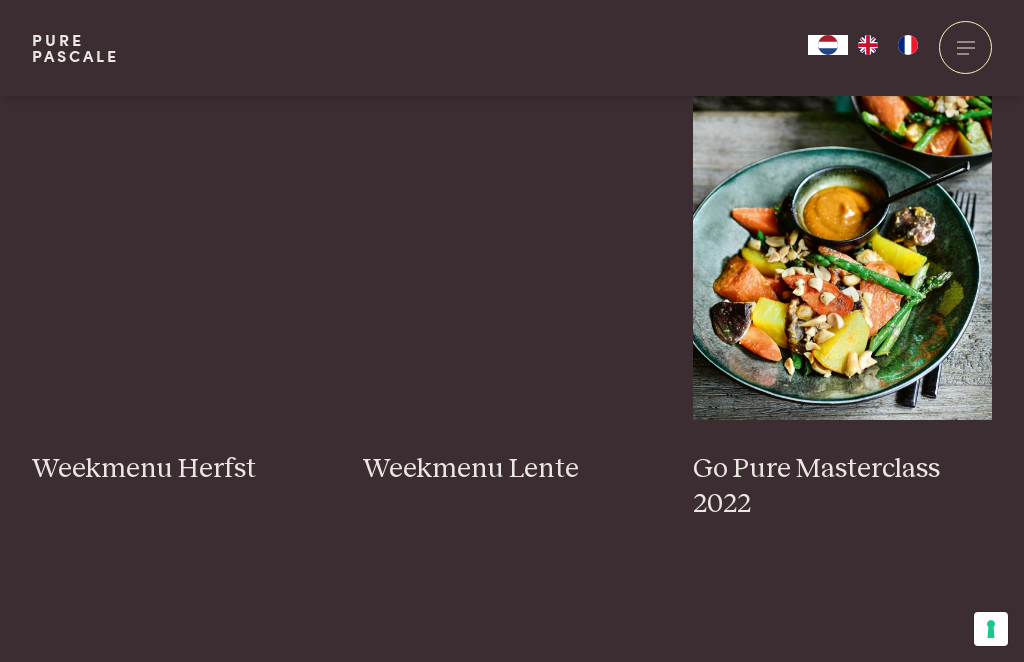 click at bounding box center [842, 220] 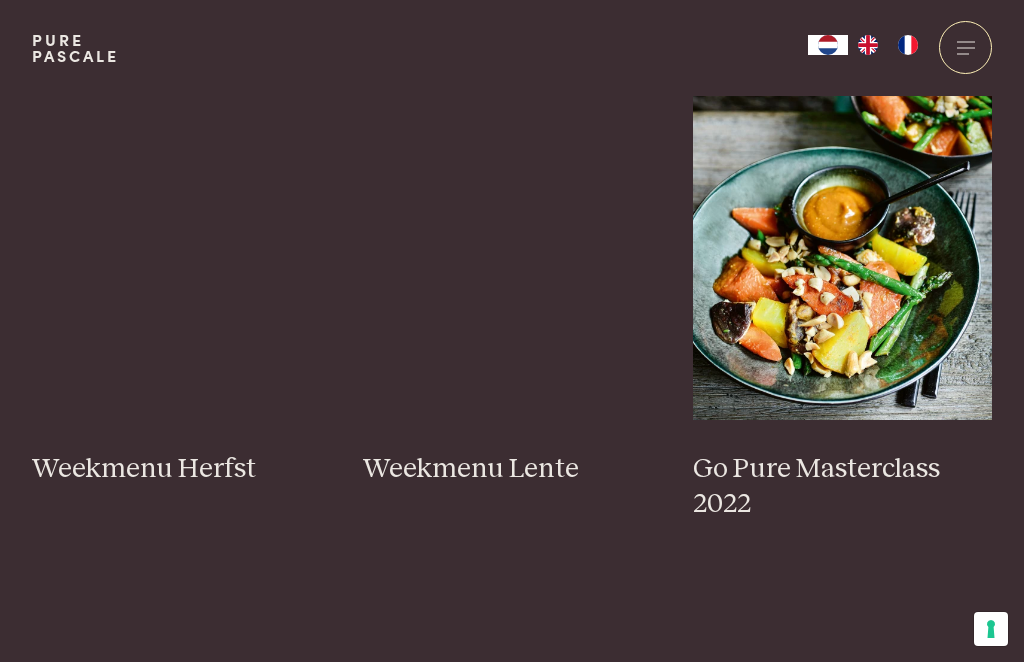 scroll, scrollTop: 1204, scrollLeft: 0, axis: vertical 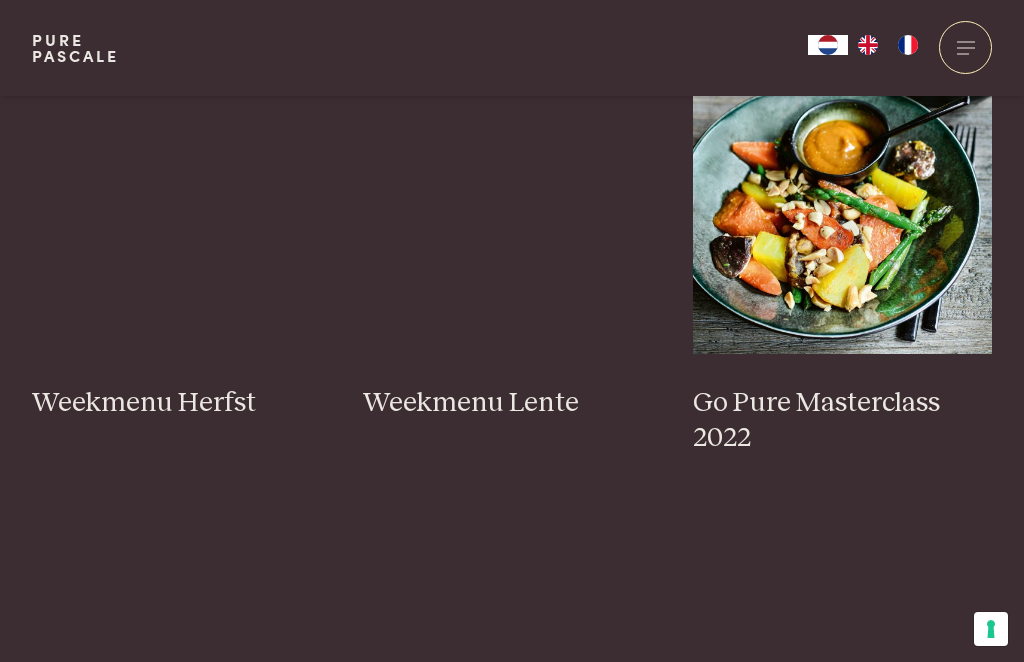 click at bounding box center [512, 154] 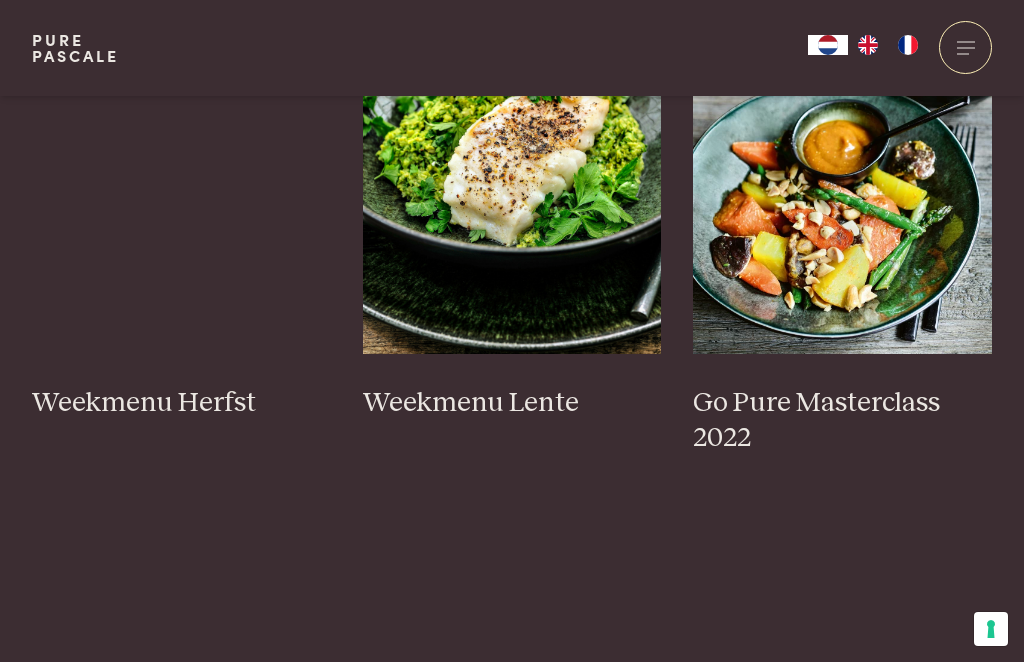 click at bounding box center [181, 154] 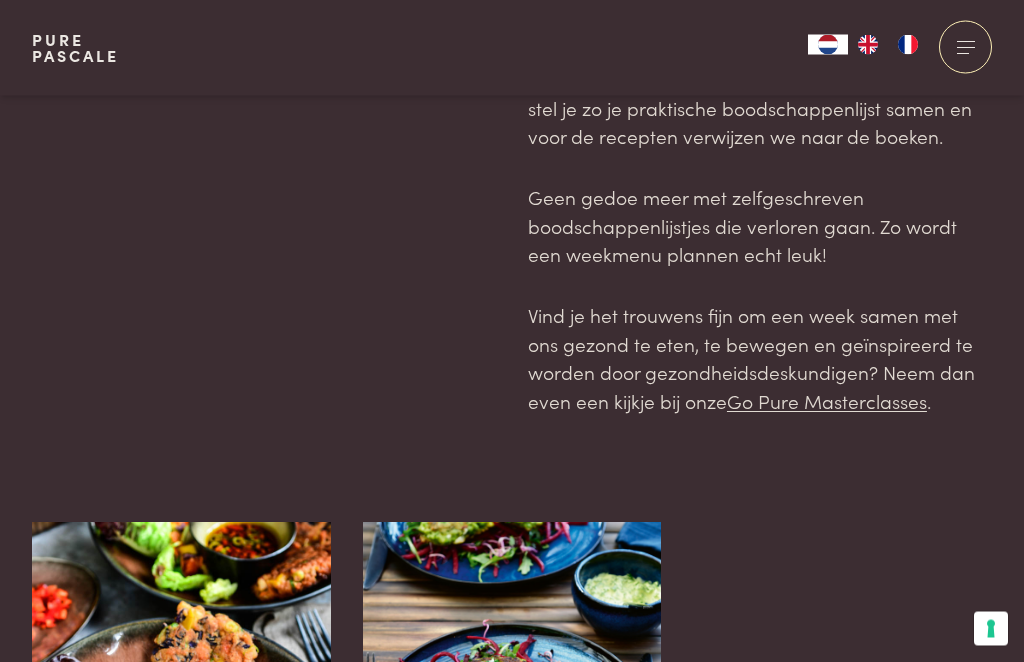 scroll, scrollTop: 0, scrollLeft: 0, axis: both 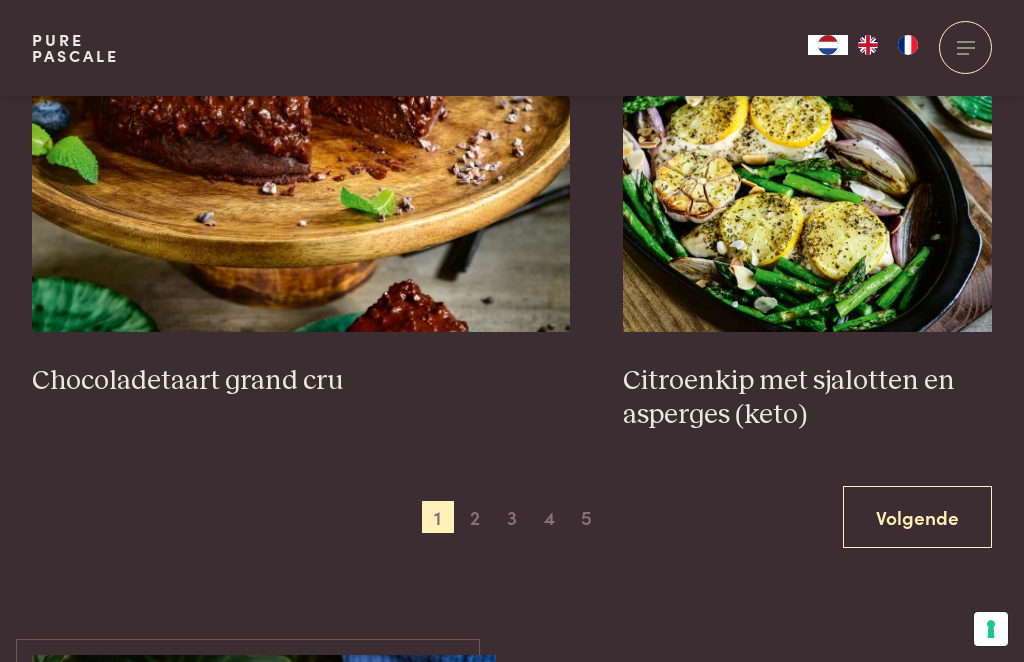 click on "Volgende" at bounding box center (917, 517) 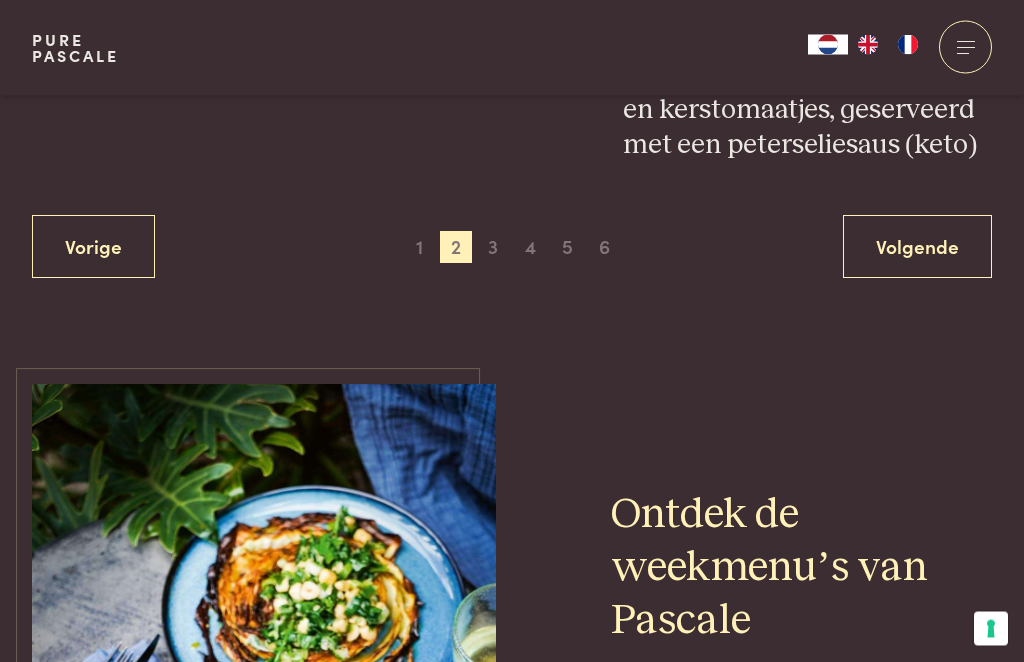 scroll, scrollTop: 4002, scrollLeft: 0, axis: vertical 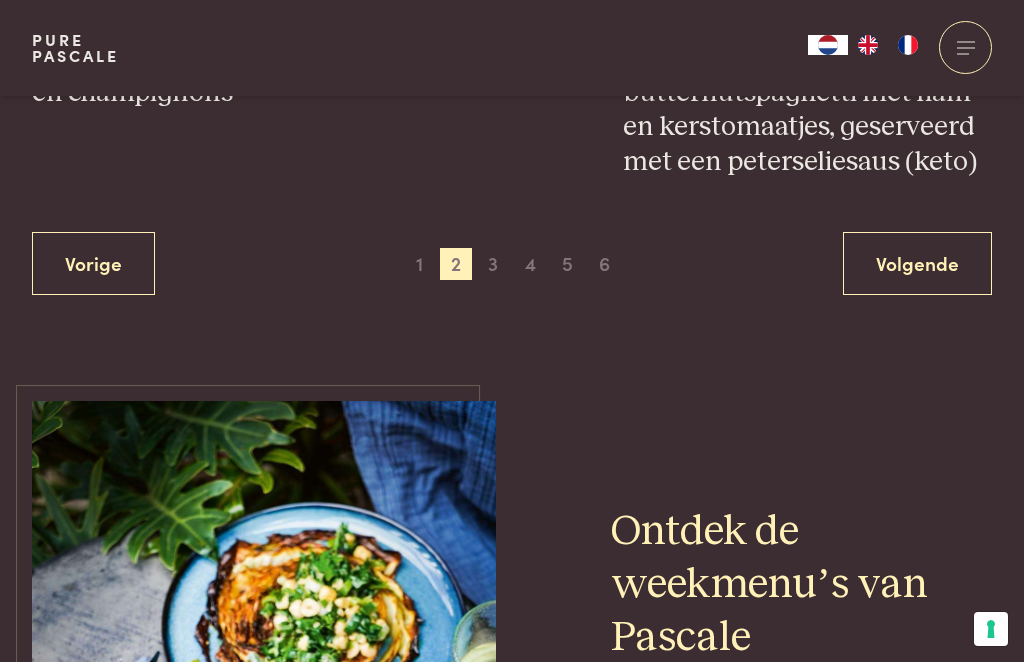 click on "Volgende" at bounding box center (917, 263) 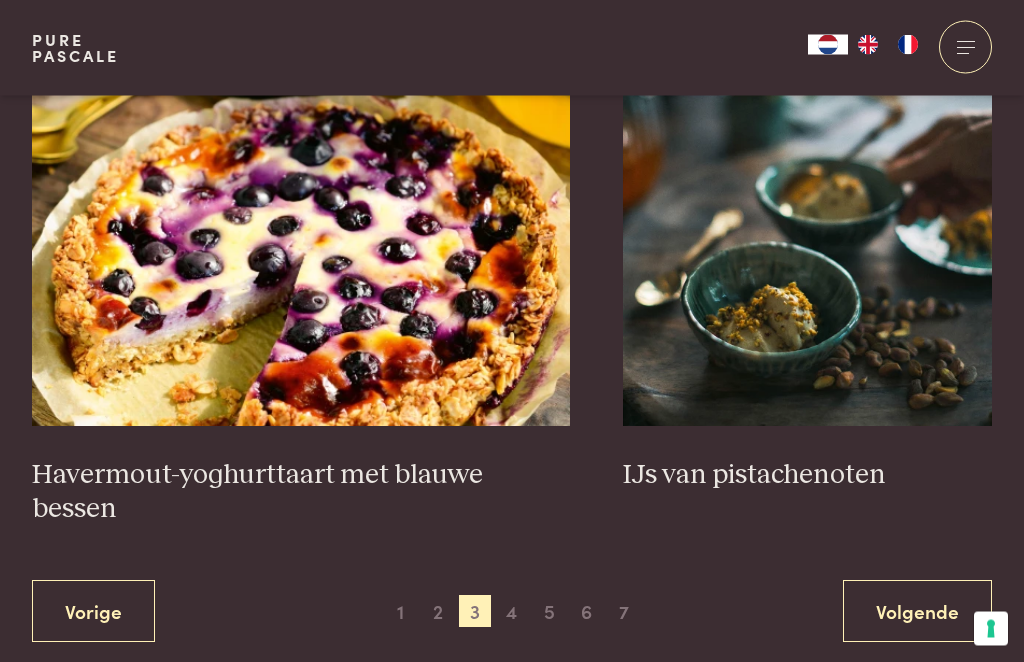 scroll, scrollTop: 3552, scrollLeft: 0, axis: vertical 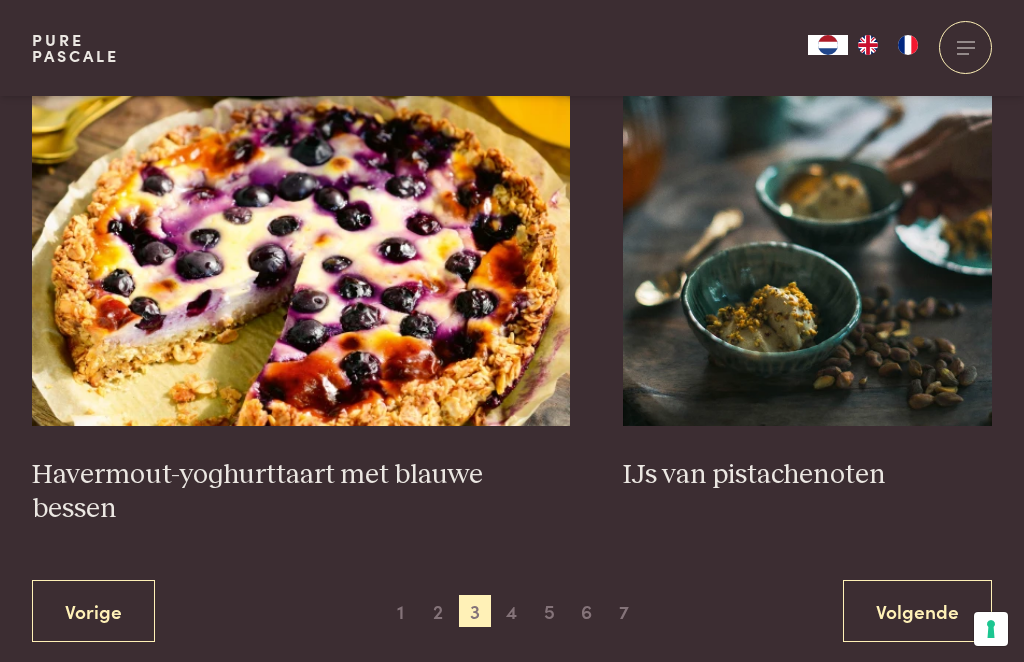 click on "Volgende" at bounding box center [917, 611] 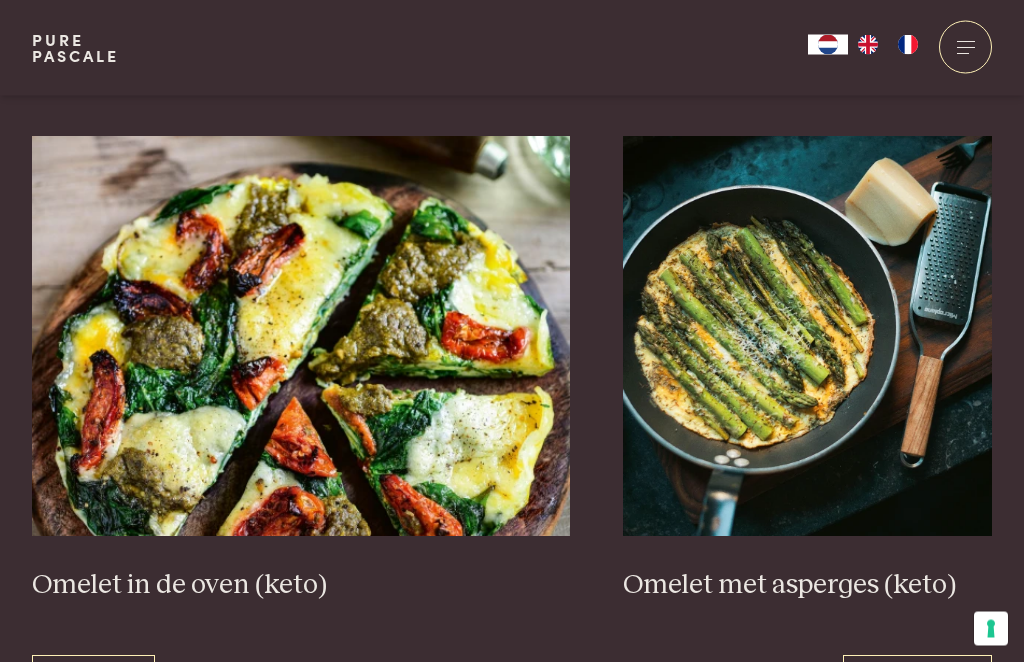 scroll, scrollTop: 3443, scrollLeft: 0, axis: vertical 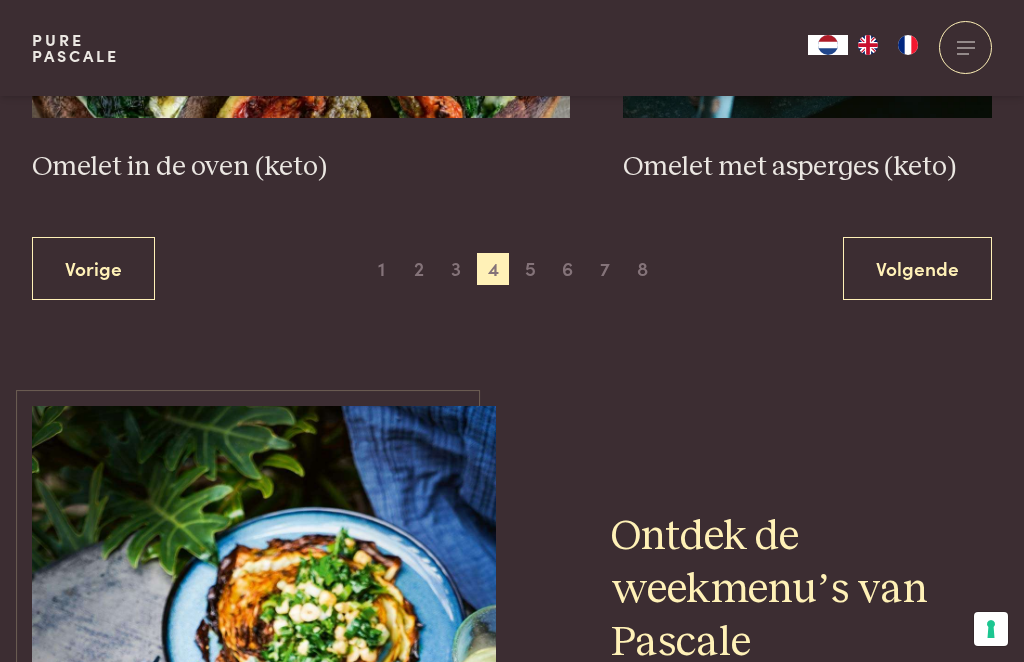 click on "Volgende" at bounding box center (917, 268) 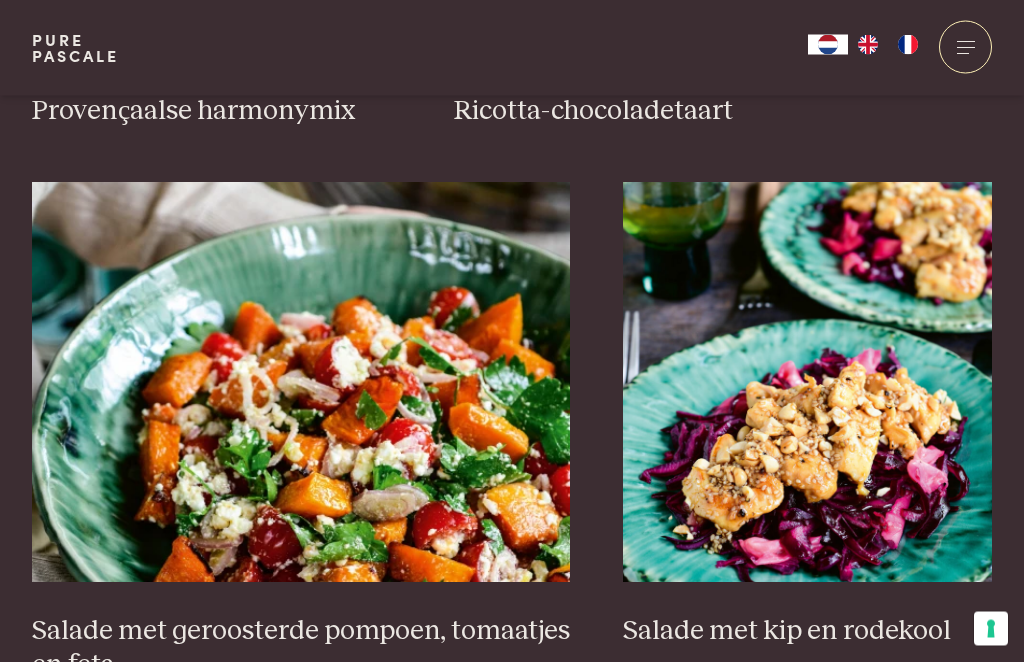 scroll, scrollTop: 3399, scrollLeft: 0, axis: vertical 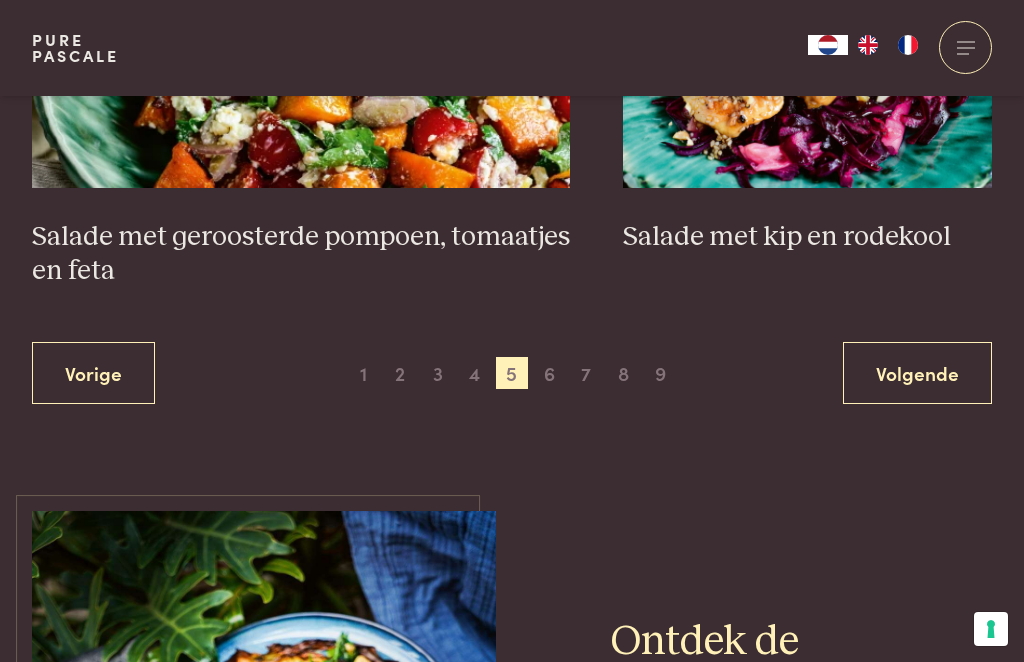 click on "Volgende" at bounding box center (917, 373) 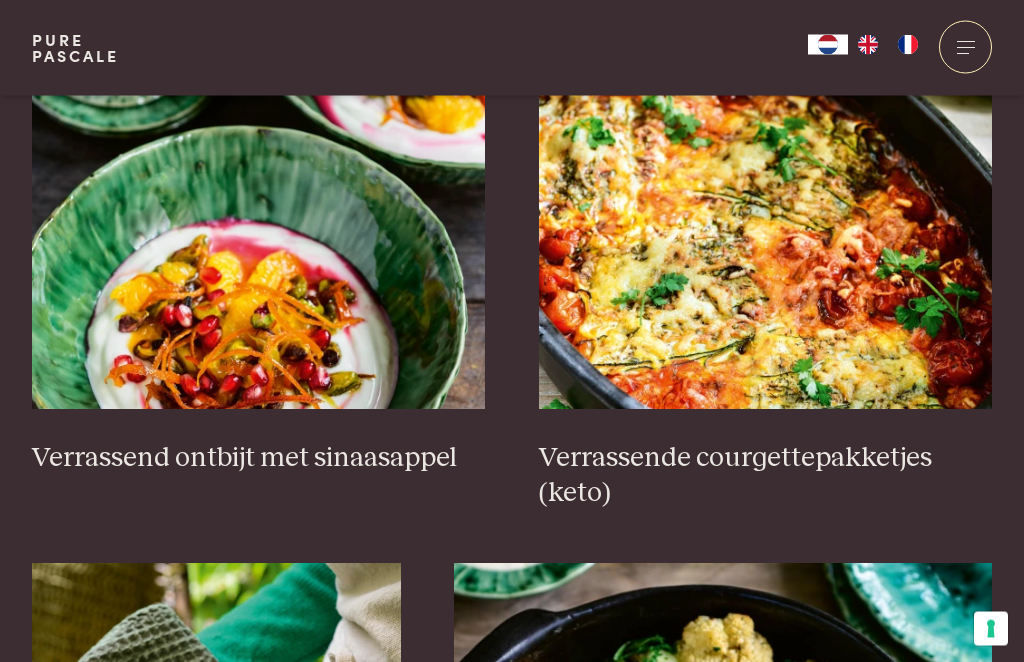 scroll, scrollTop: 2495, scrollLeft: 0, axis: vertical 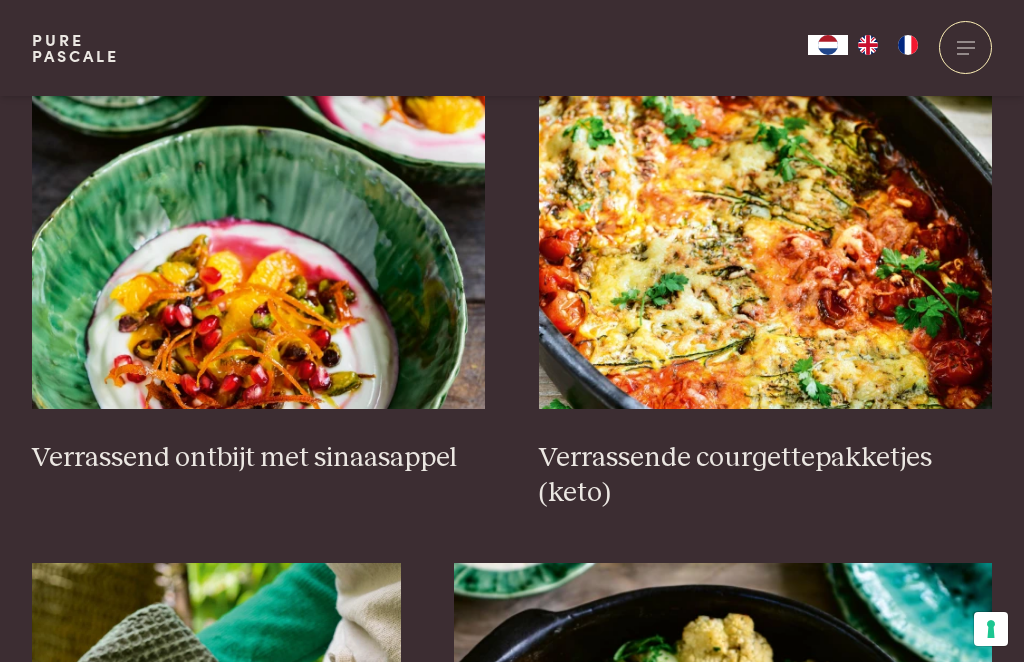 click on "Verrassende courgettepakketjes (keto)" at bounding box center (766, 475) 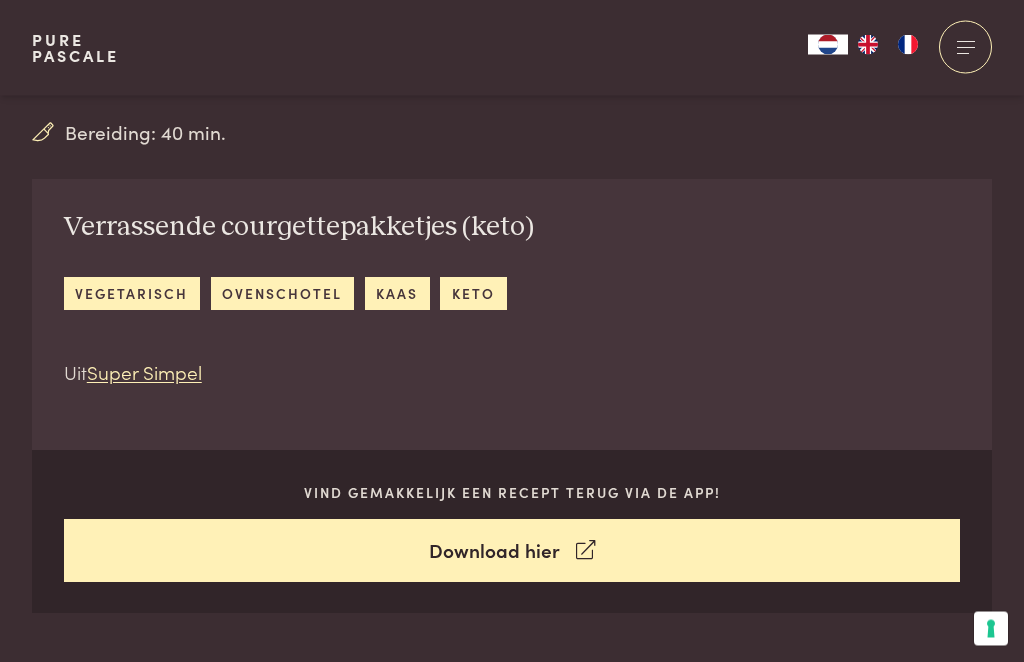 scroll, scrollTop: 606, scrollLeft: 0, axis: vertical 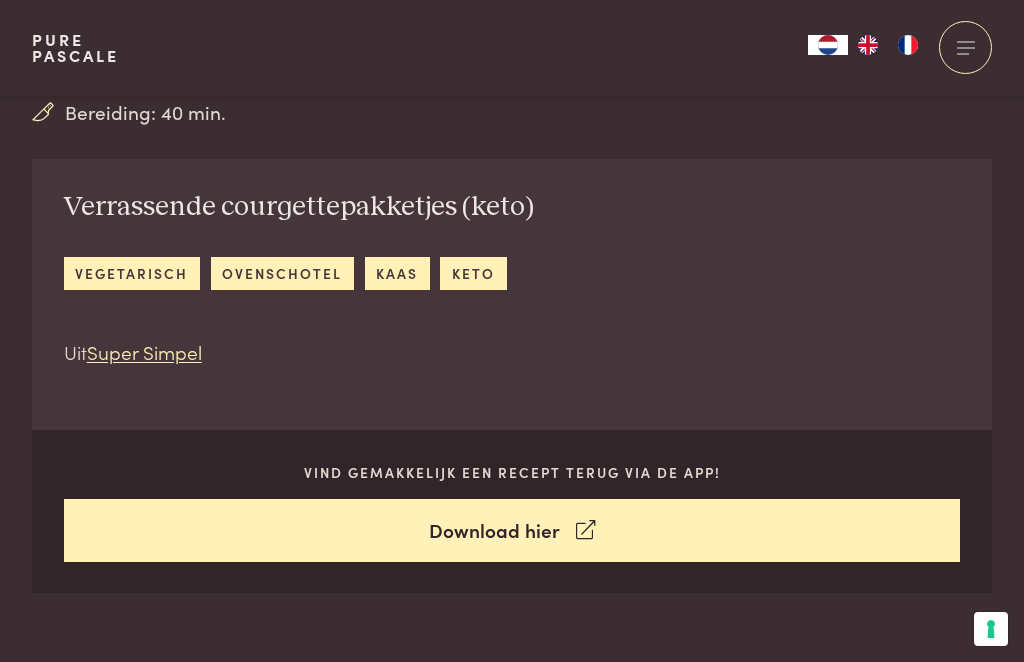 click on "Download hier" at bounding box center (512, 530) 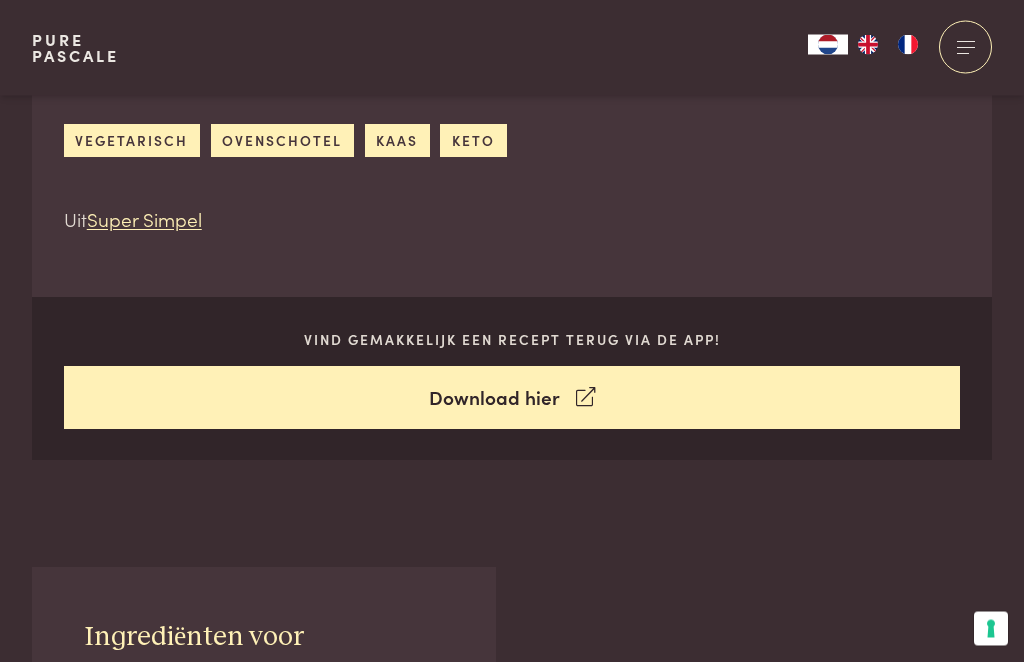 scroll, scrollTop: 741, scrollLeft: 0, axis: vertical 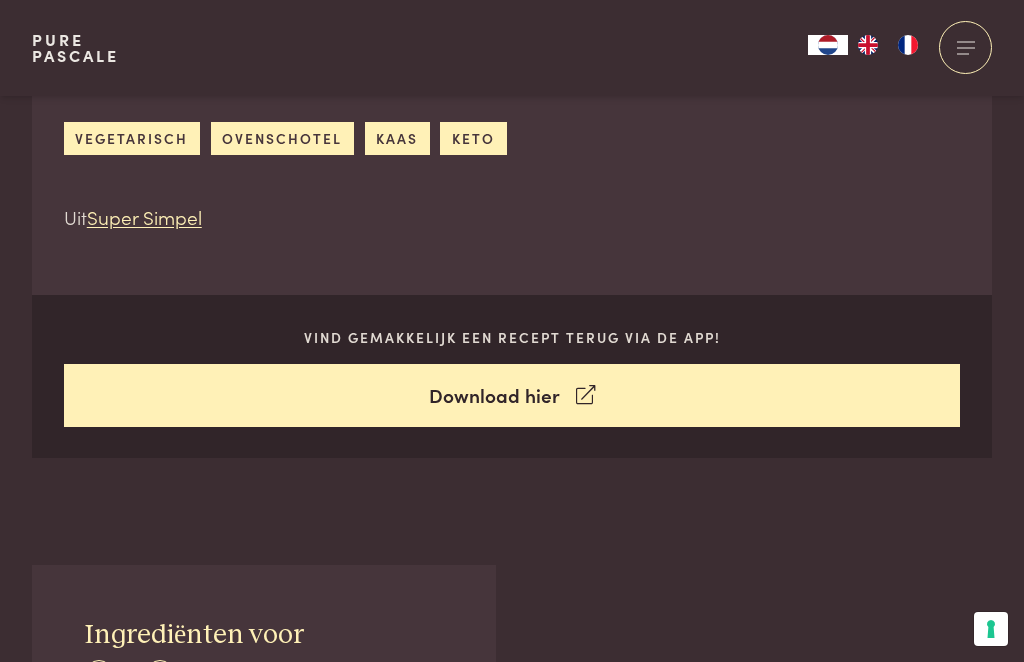 click on "vegetarisch" at bounding box center (132, 138) 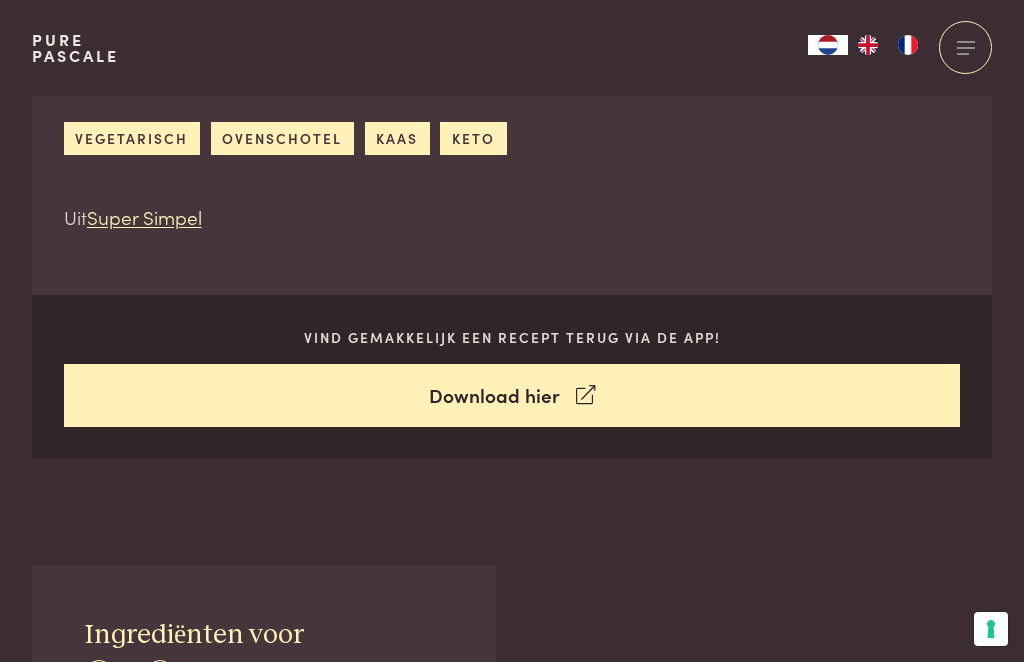 scroll, scrollTop: 807, scrollLeft: 0, axis: vertical 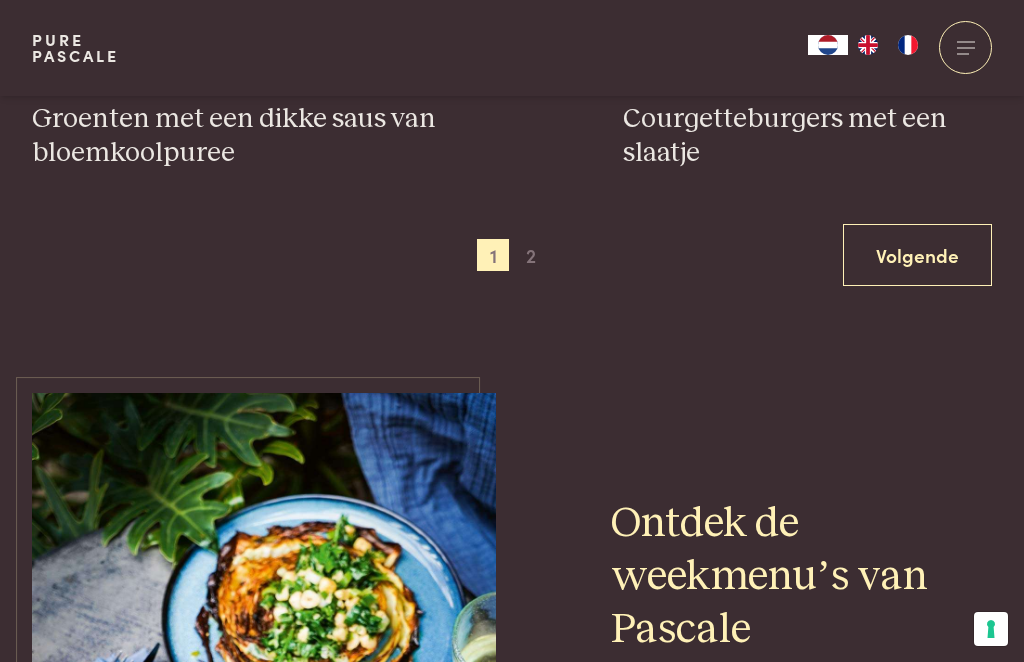 click on "Volgende" at bounding box center [917, 255] 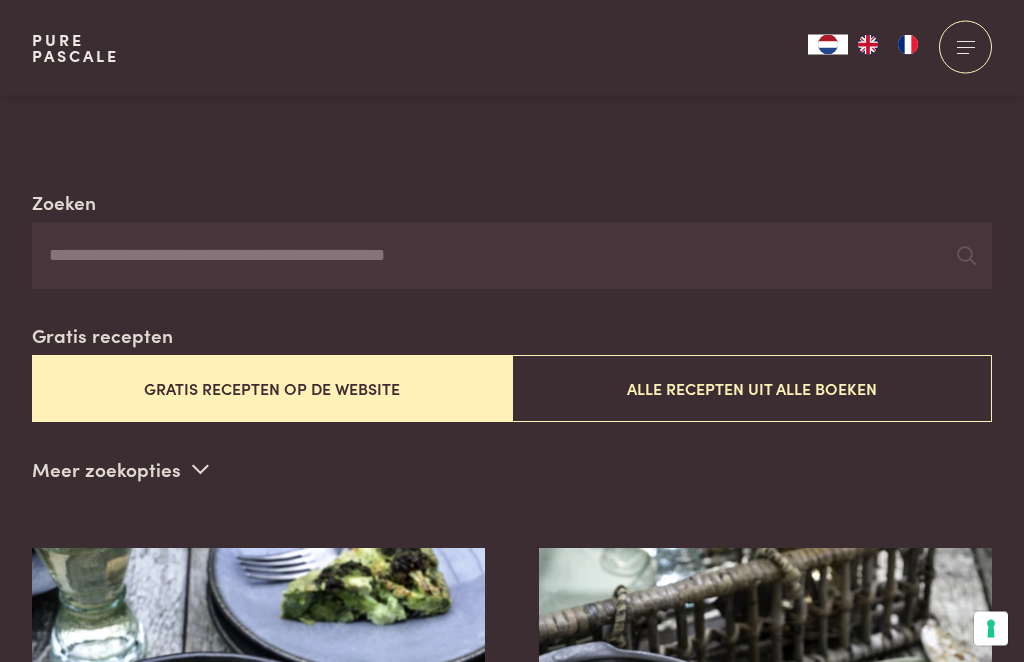 scroll, scrollTop: 0, scrollLeft: 0, axis: both 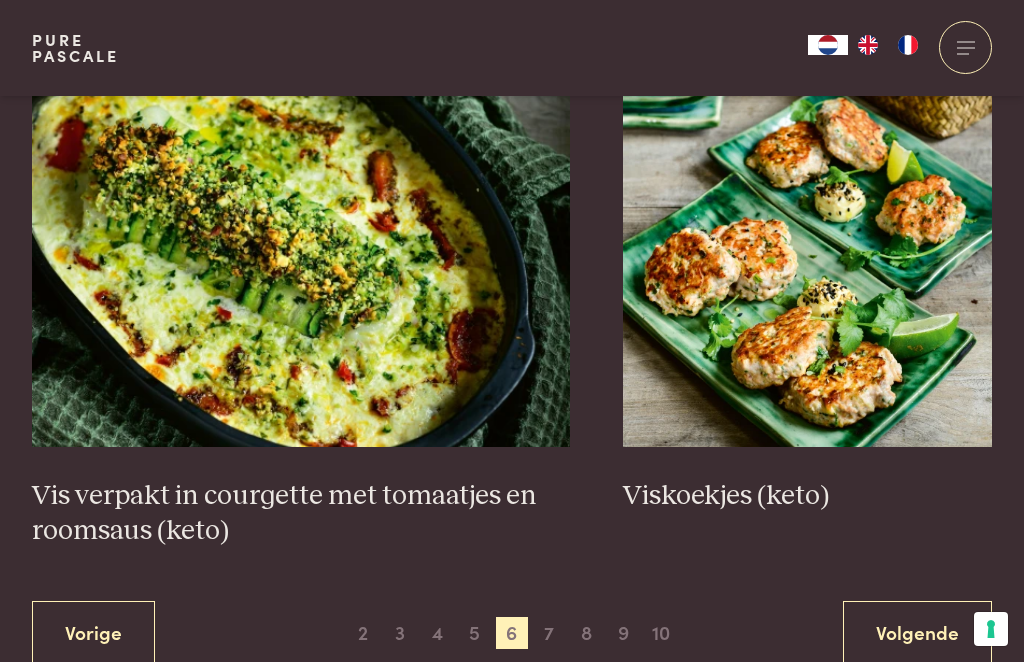 click on "Volgende" at bounding box center (917, 632) 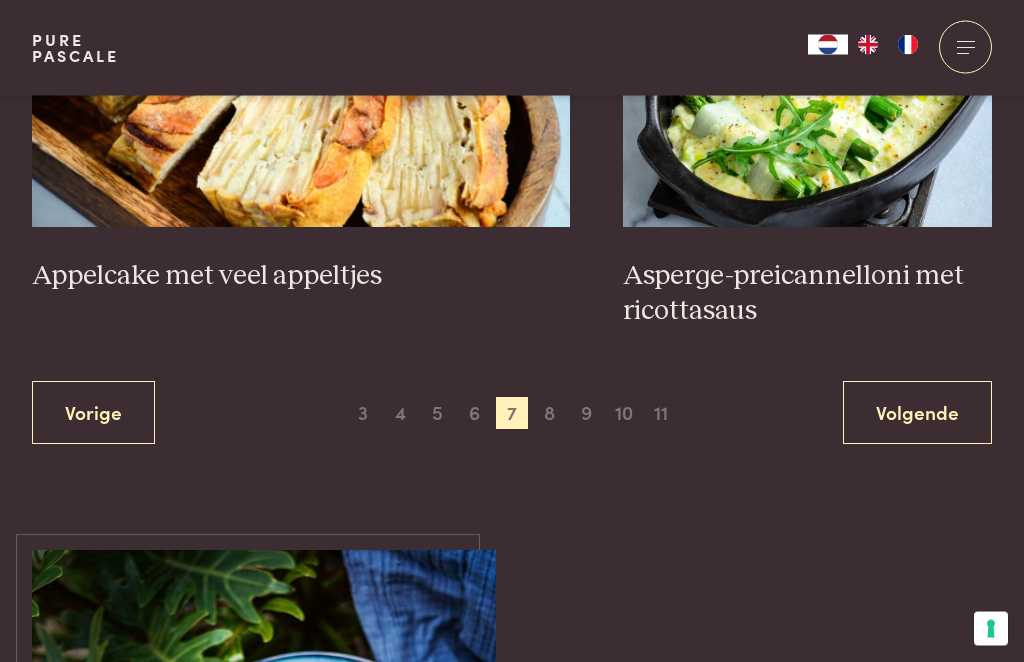 scroll, scrollTop: 3937, scrollLeft: 0, axis: vertical 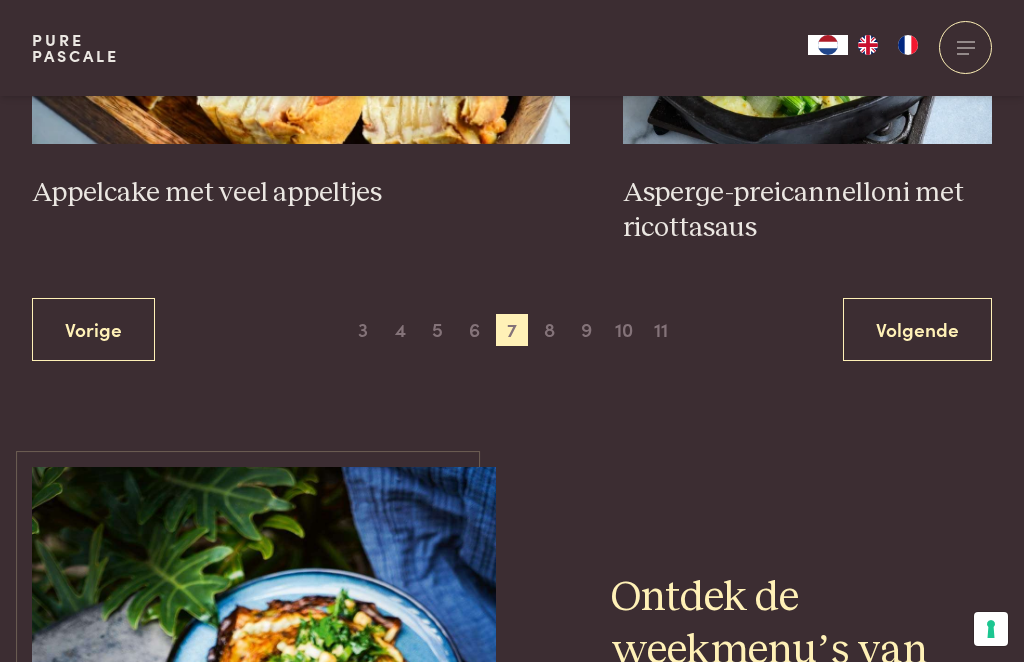 click on "Volgende" at bounding box center [917, 329] 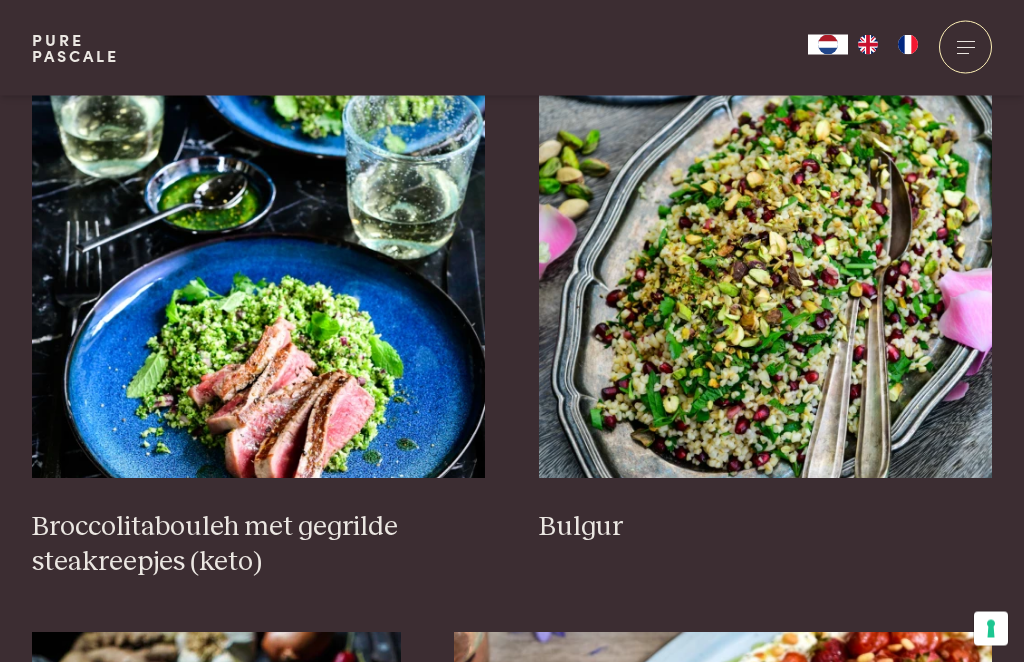 scroll, scrollTop: 2495, scrollLeft: 0, axis: vertical 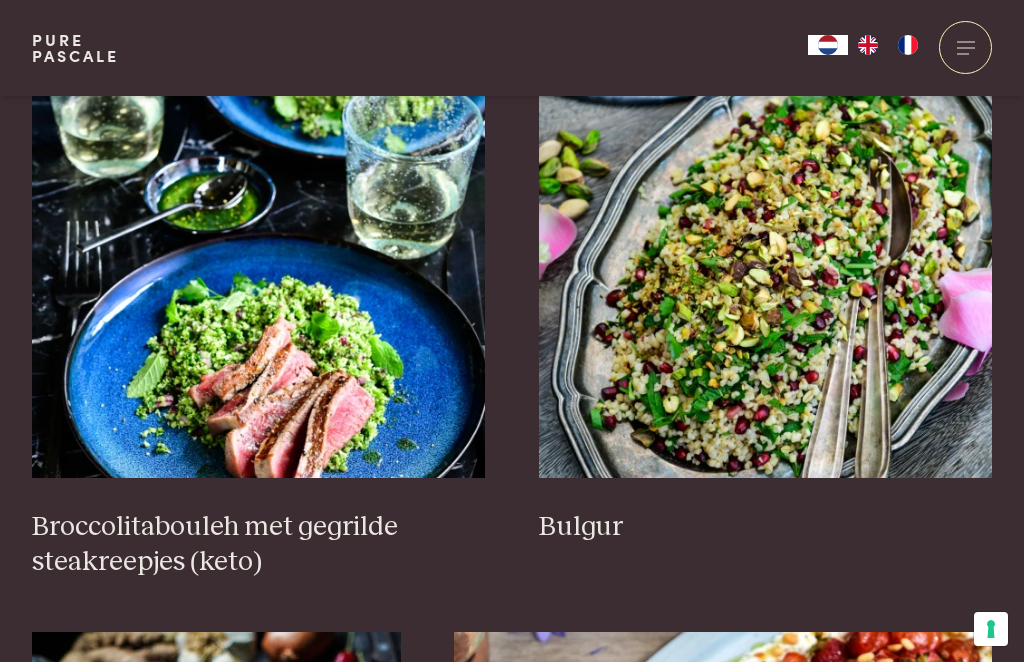 click at bounding box center [766, 278] 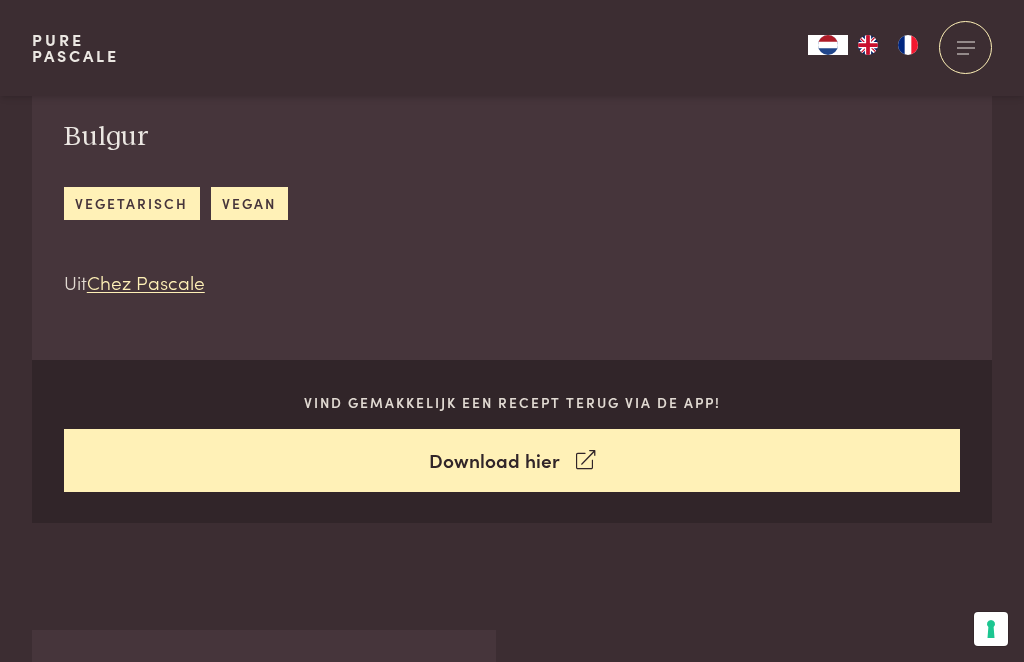 scroll, scrollTop: 672, scrollLeft: 0, axis: vertical 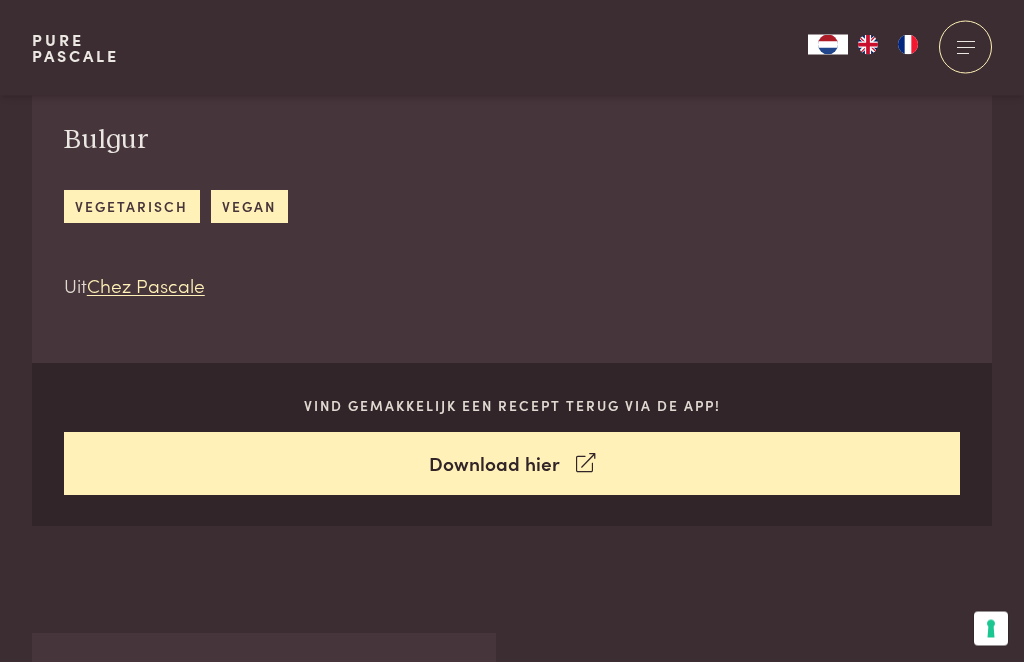 click on "vegetarisch" at bounding box center (132, 207) 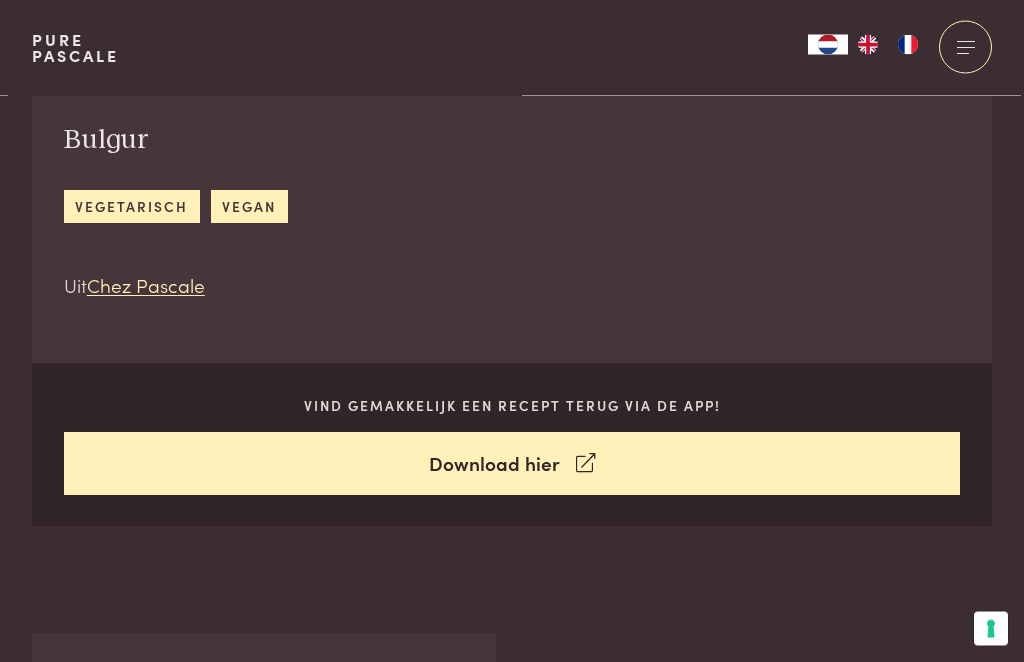 scroll, scrollTop: 739, scrollLeft: 0, axis: vertical 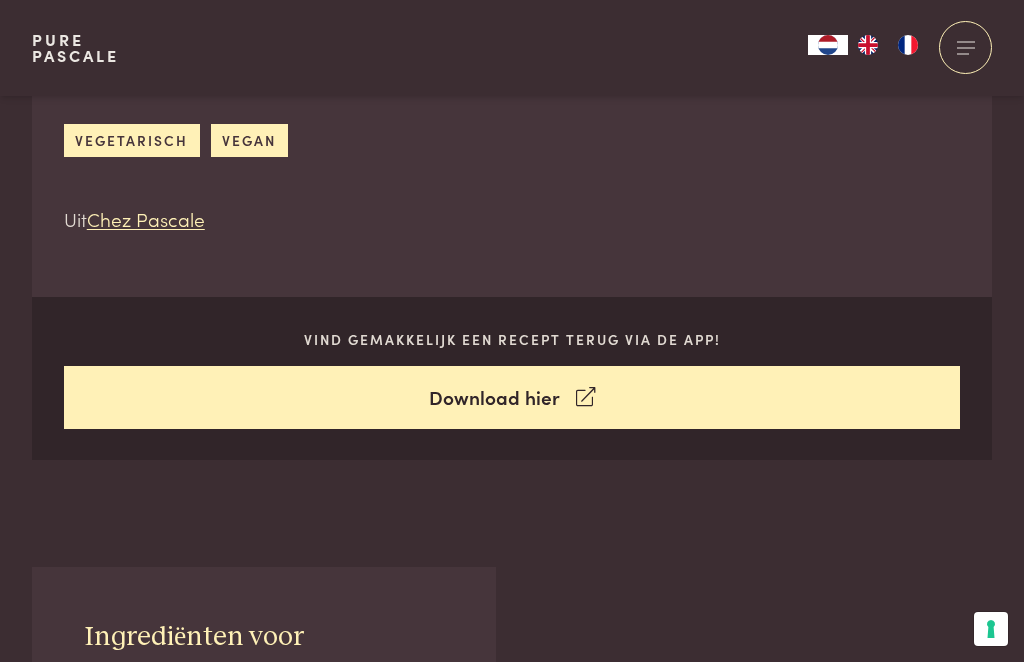 click on "Download hier" at bounding box center (512, 397) 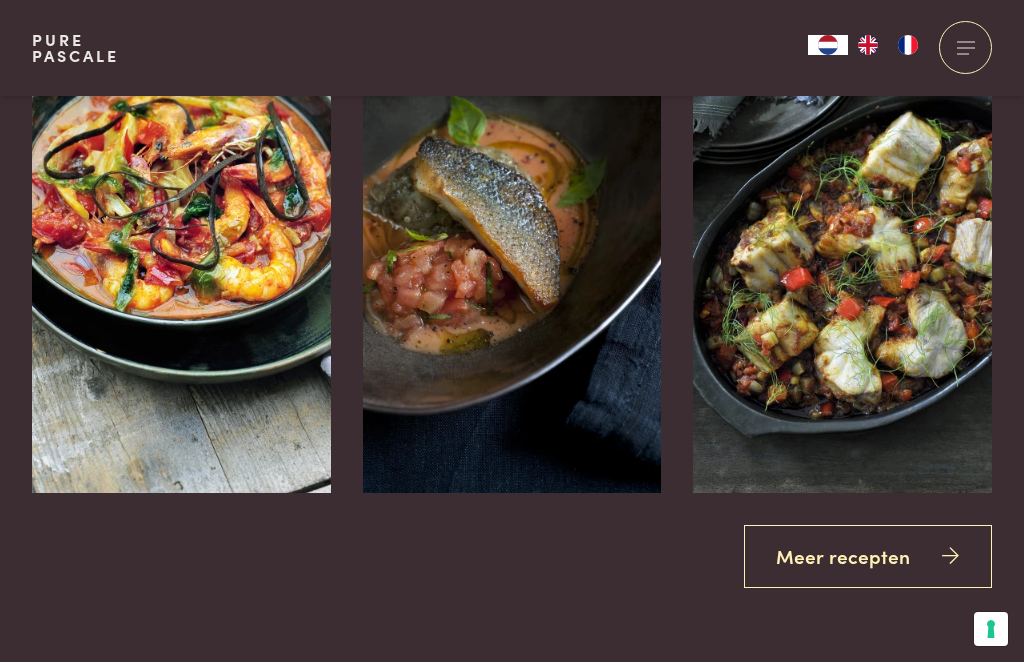 scroll, scrollTop: 3305, scrollLeft: 0, axis: vertical 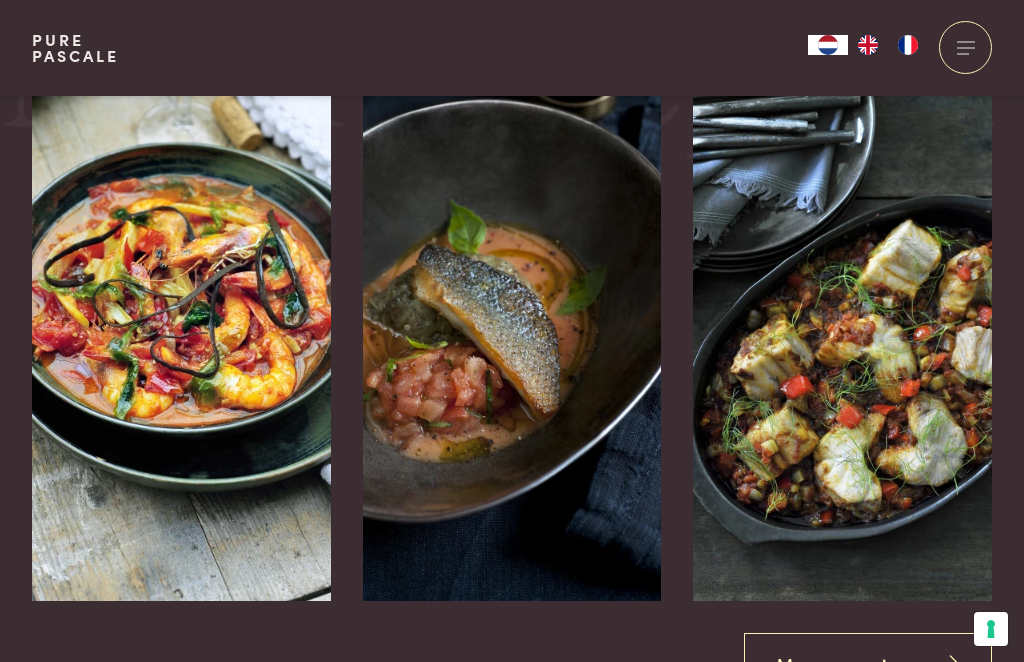 click at bounding box center [965, 684] 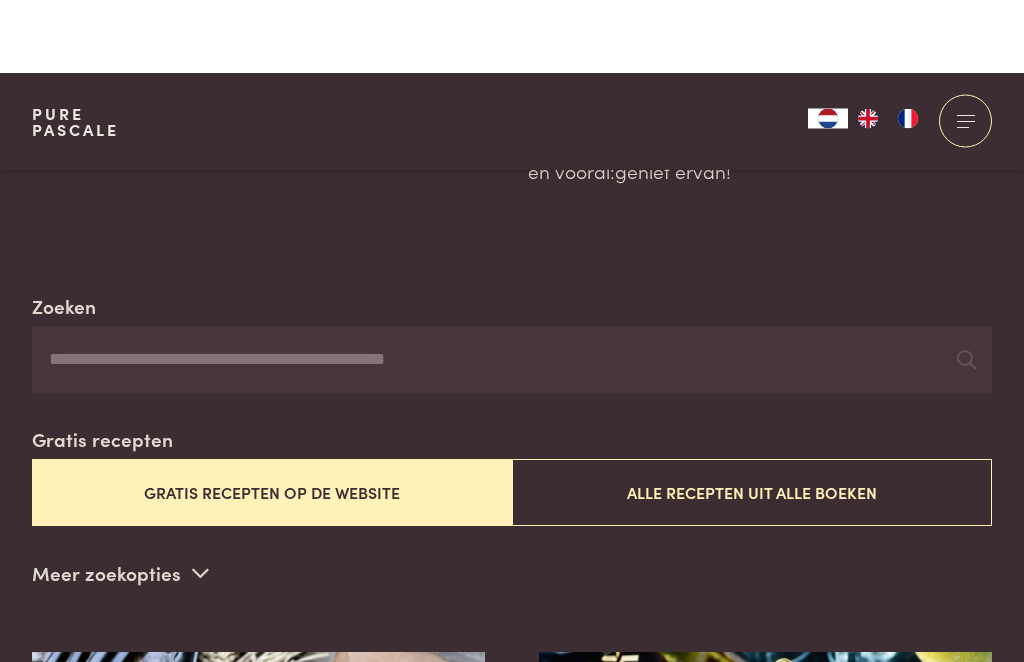 scroll, scrollTop: 0, scrollLeft: 0, axis: both 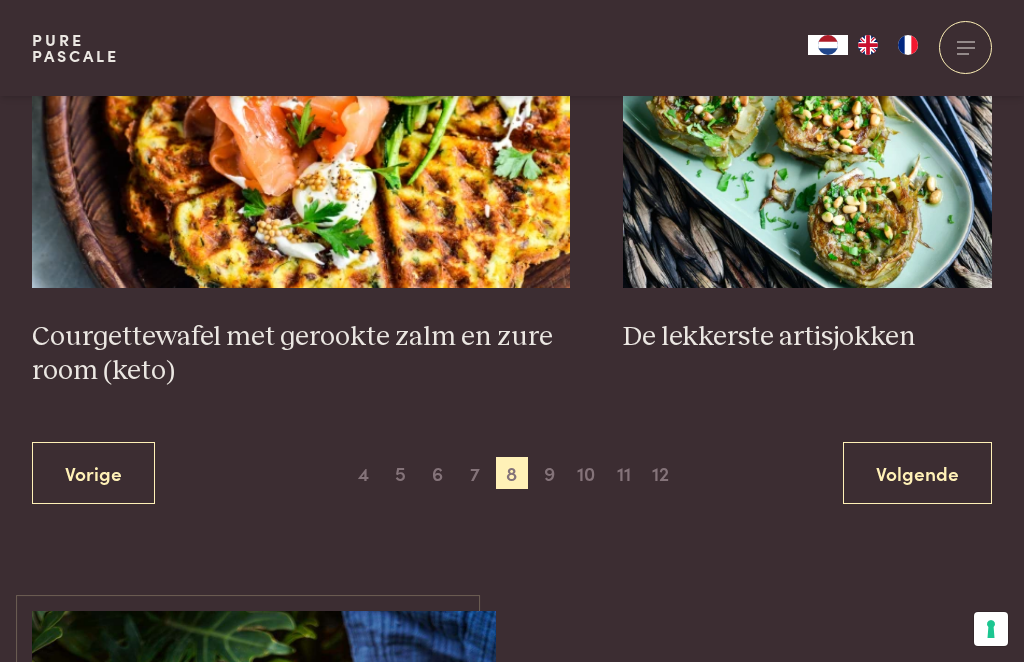 click on "Volgende" at bounding box center [917, 473] 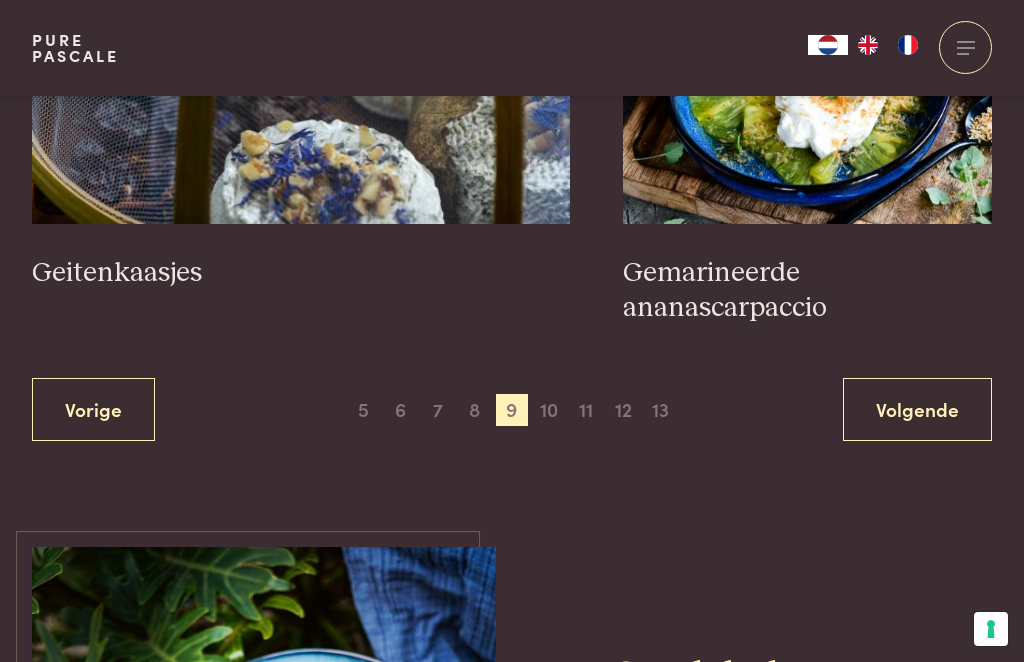 scroll, scrollTop: 3880, scrollLeft: 0, axis: vertical 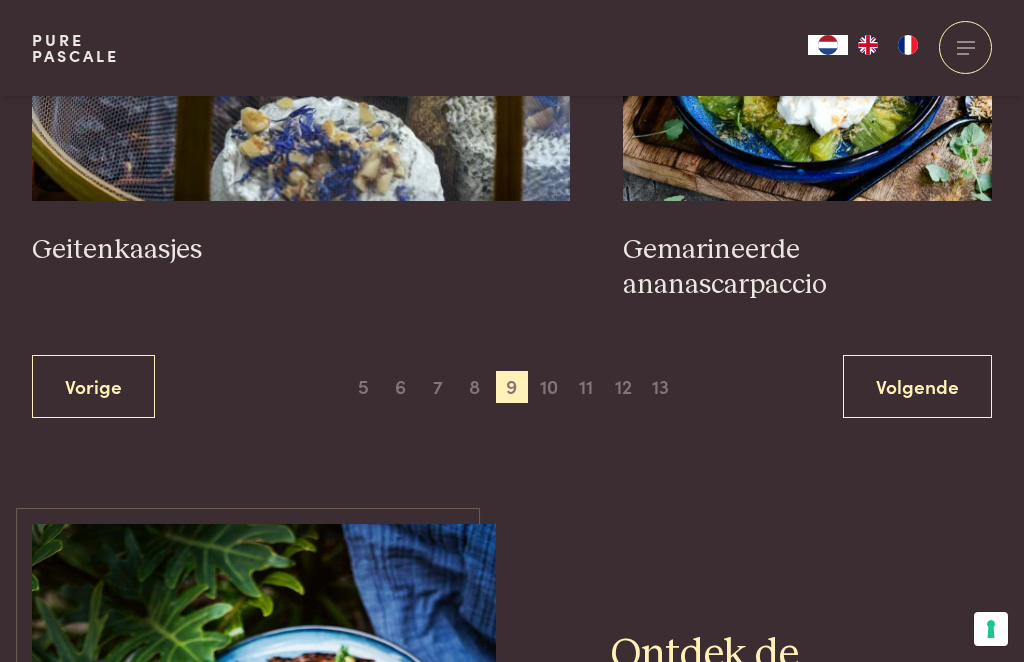 click on "Volgende" at bounding box center (917, 386) 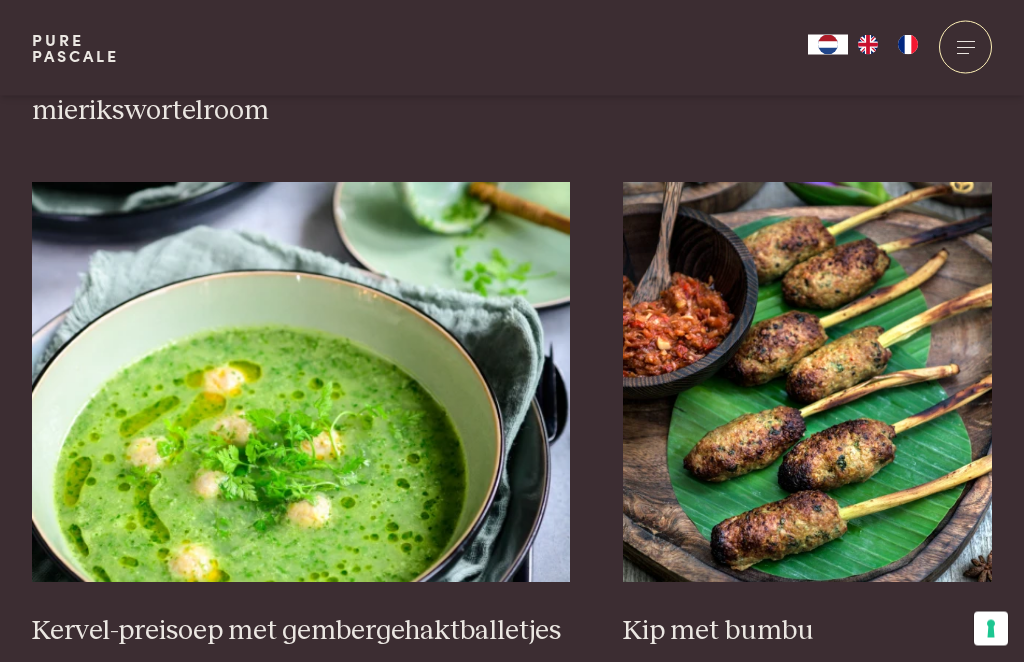 scroll, scrollTop: 3466, scrollLeft: 0, axis: vertical 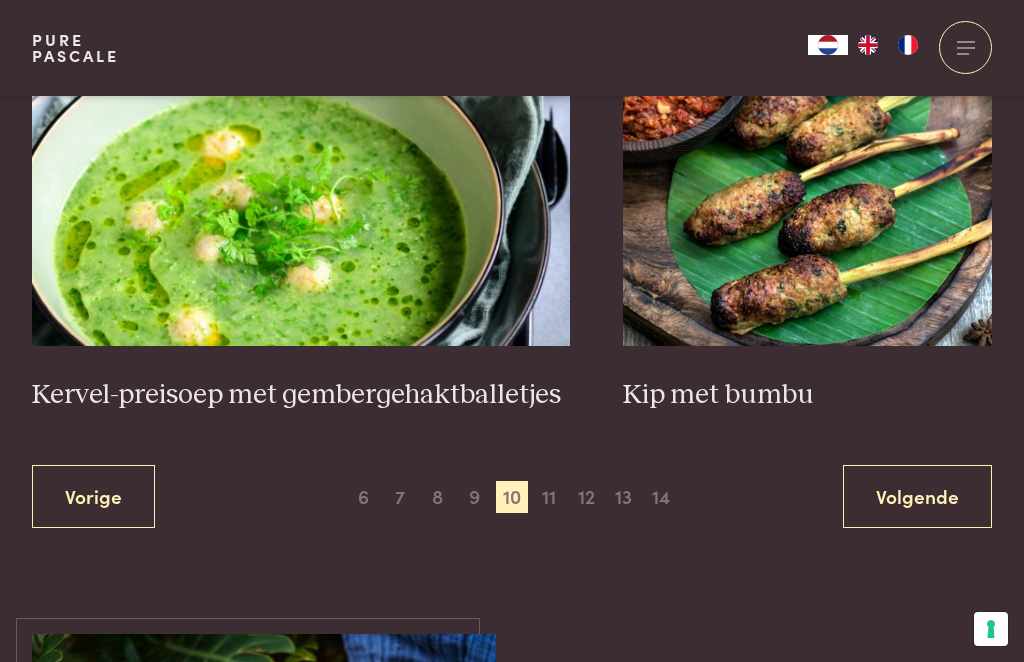 click on "Volgende" at bounding box center (917, 496) 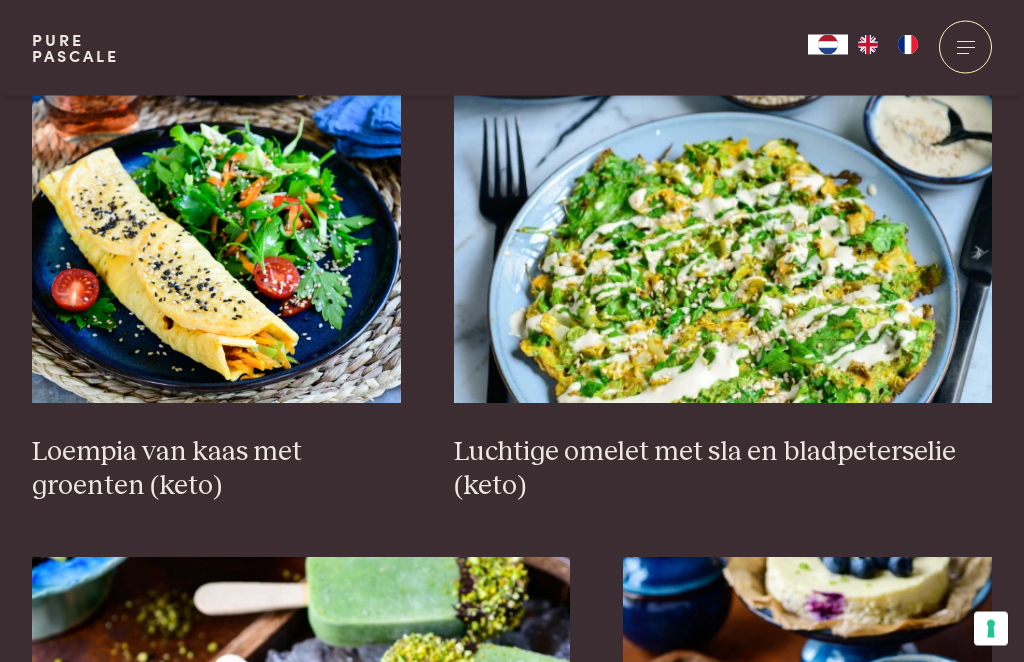 scroll, scrollTop: 3090, scrollLeft: 0, axis: vertical 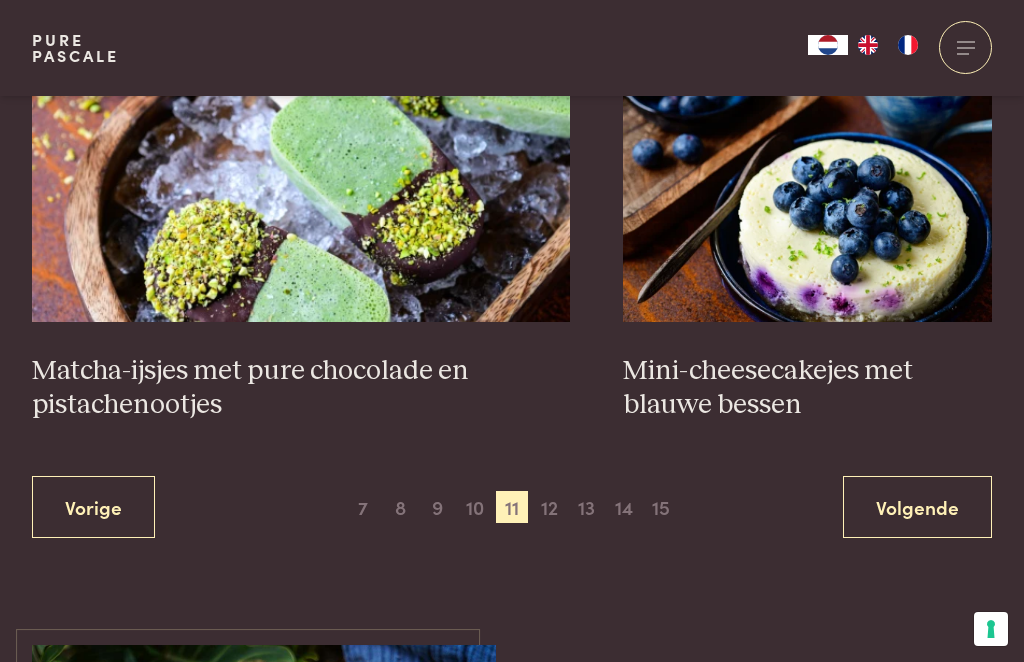click on "Volgende" at bounding box center [917, 507] 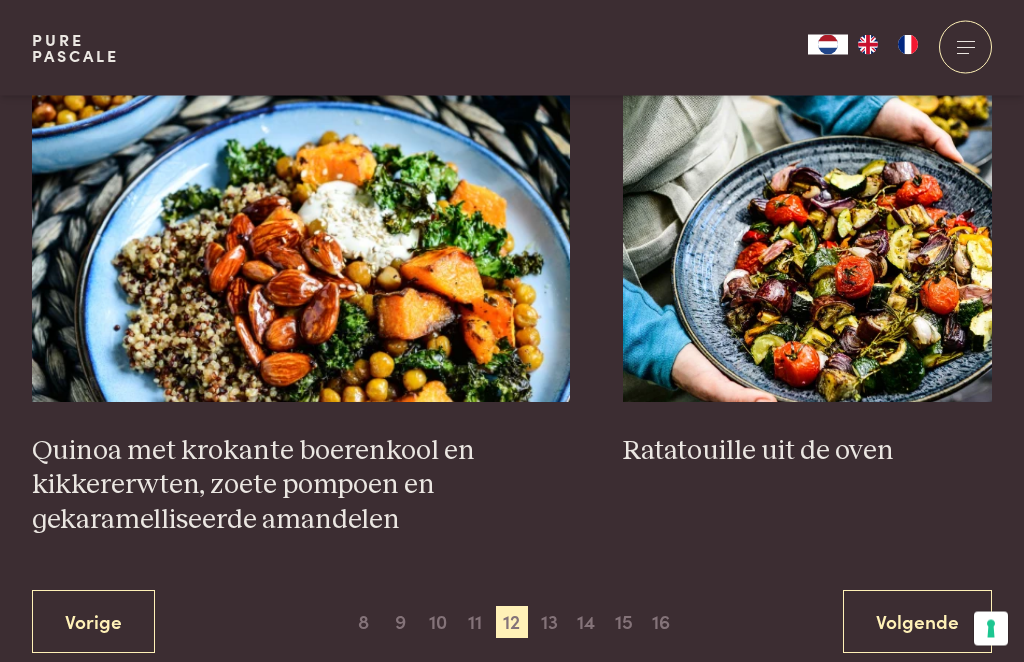 scroll, scrollTop: 3645, scrollLeft: 0, axis: vertical 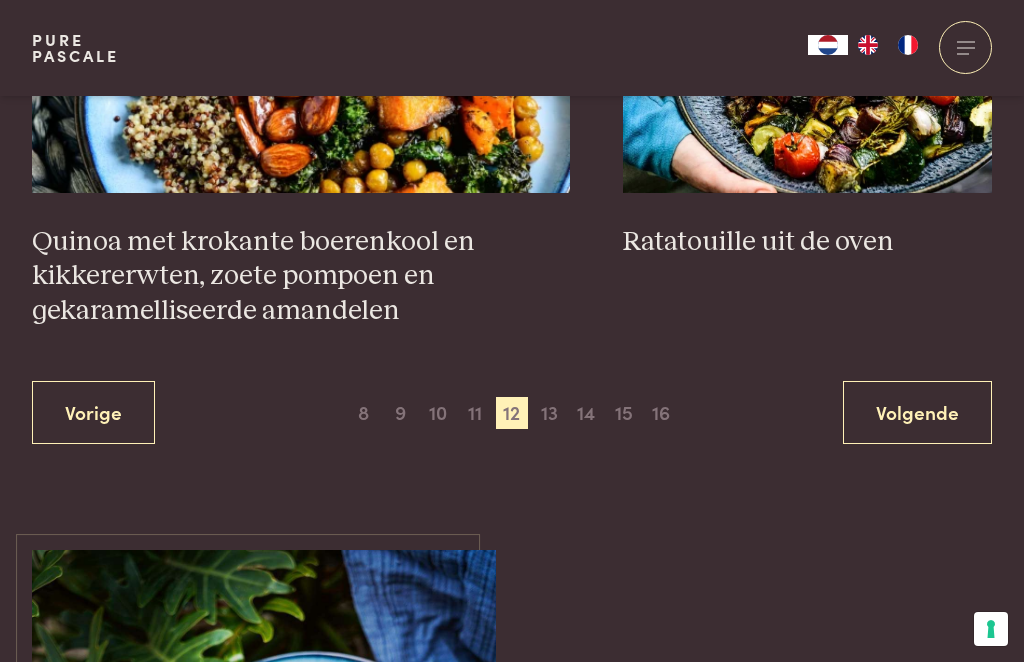 click on "Volgende" at bounding box center (917, 412) 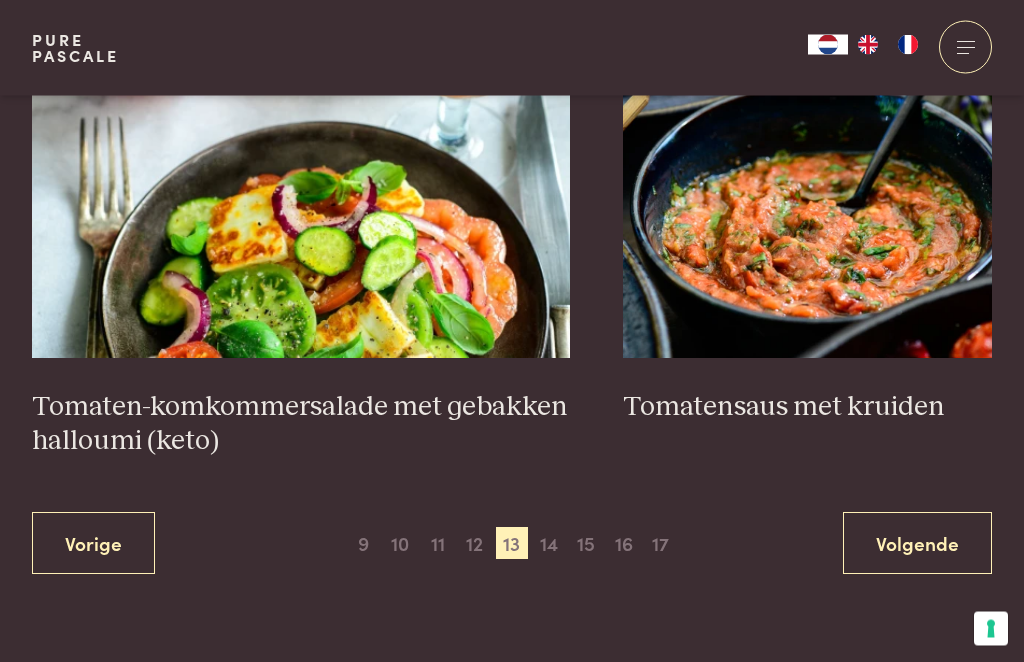 scroll, scrollTop: 3690, scrollLeft: 0, axis: vertical 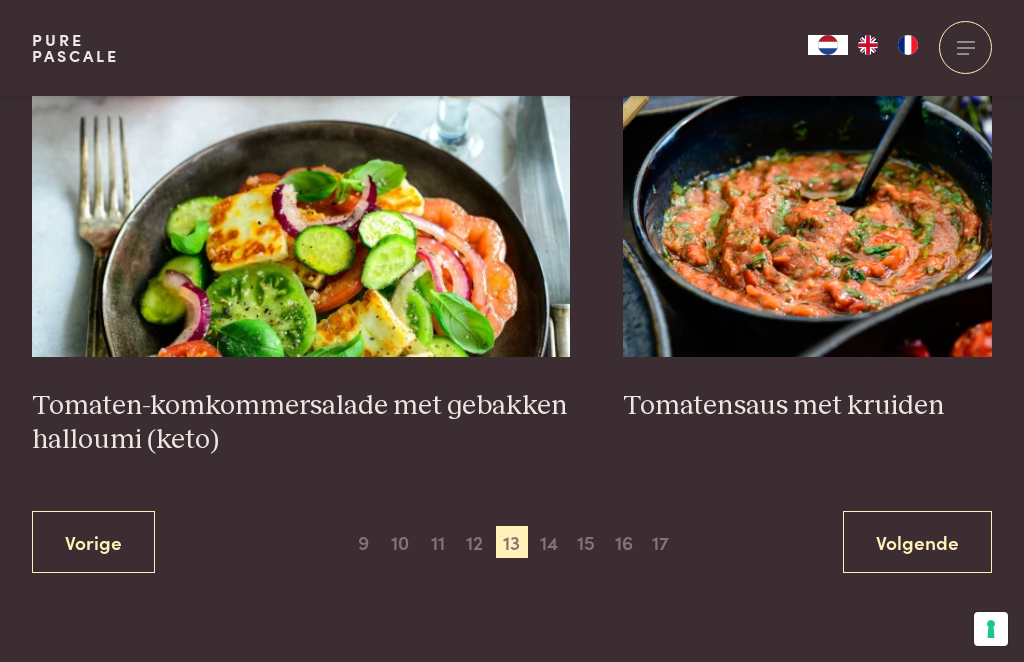 click on "Volgende" at bounding box center (917, 542) 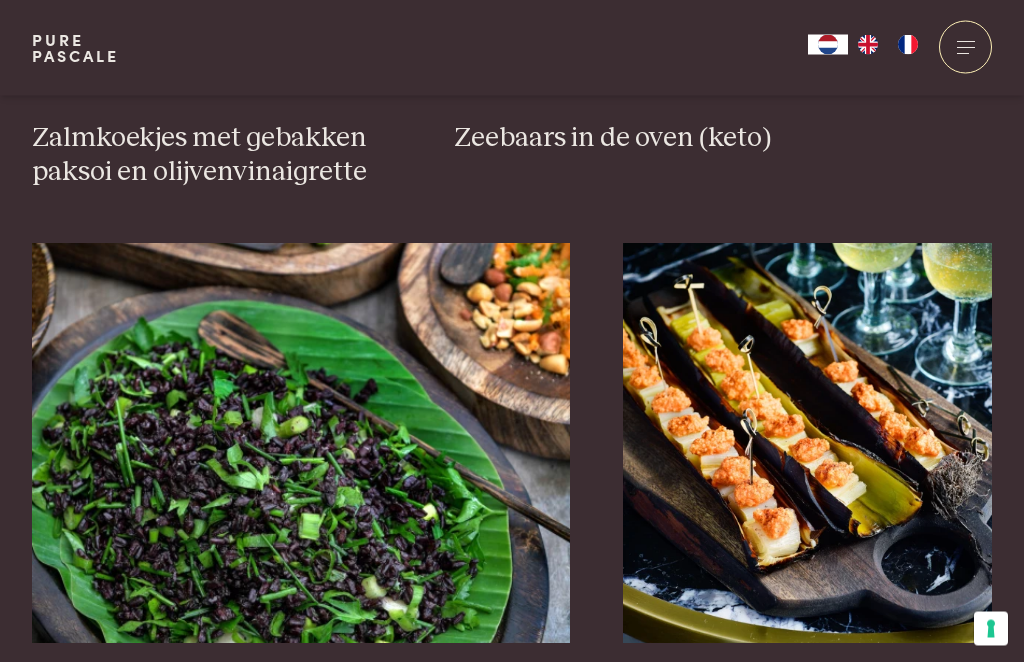 scroll, scrollTop: 3353, scrollLeft: 0, axis: vertical 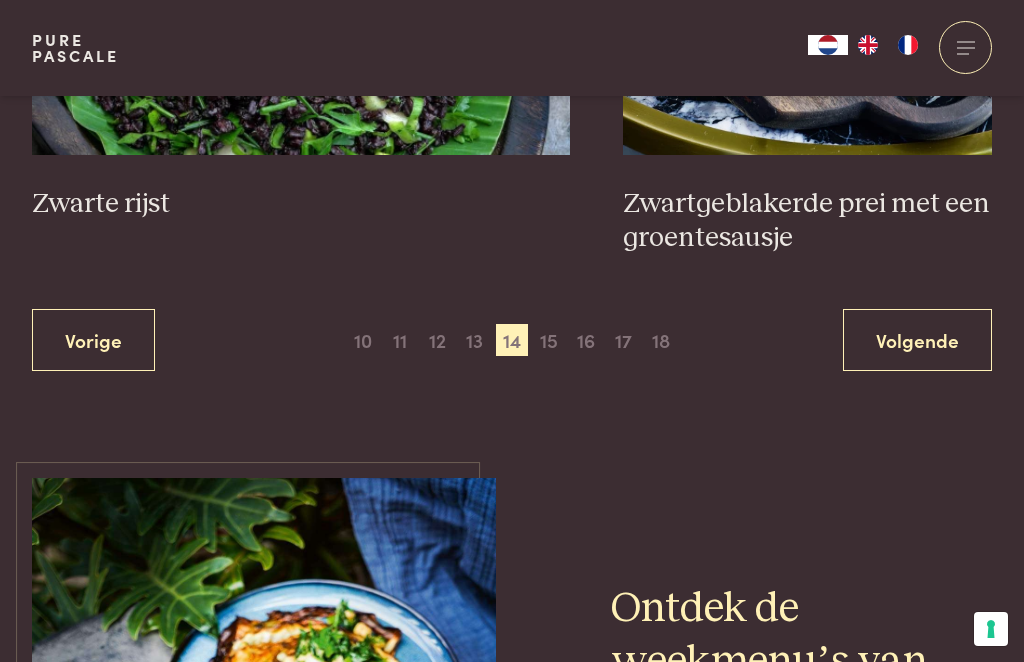 click on "Volgende" at bounding box center (917, 340) 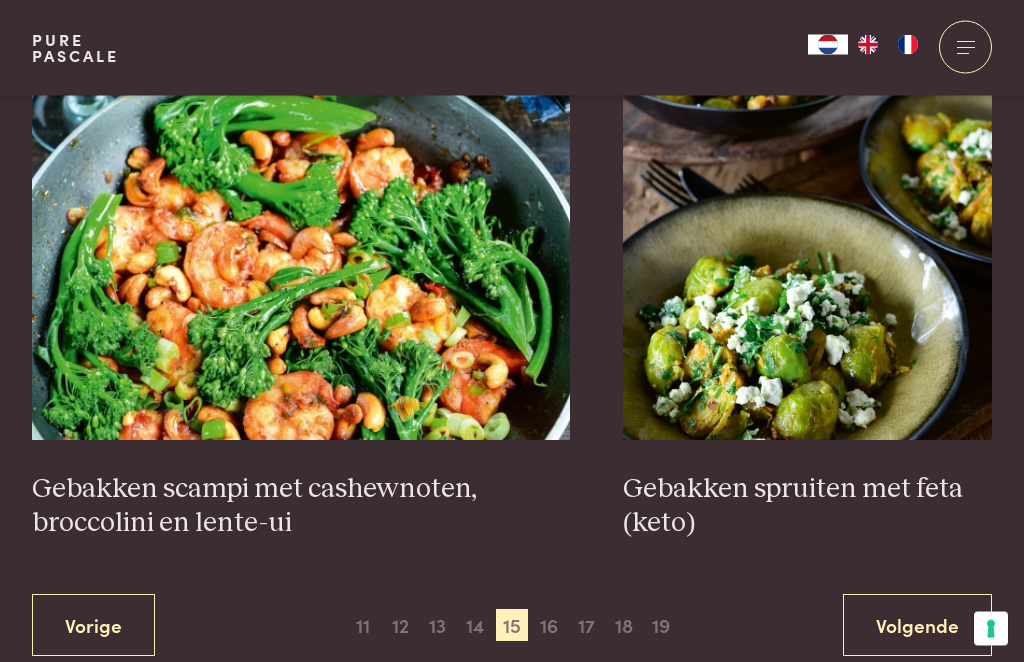 scroll, scrollTop: 3608, scrollLeft: 0, axis: vertical 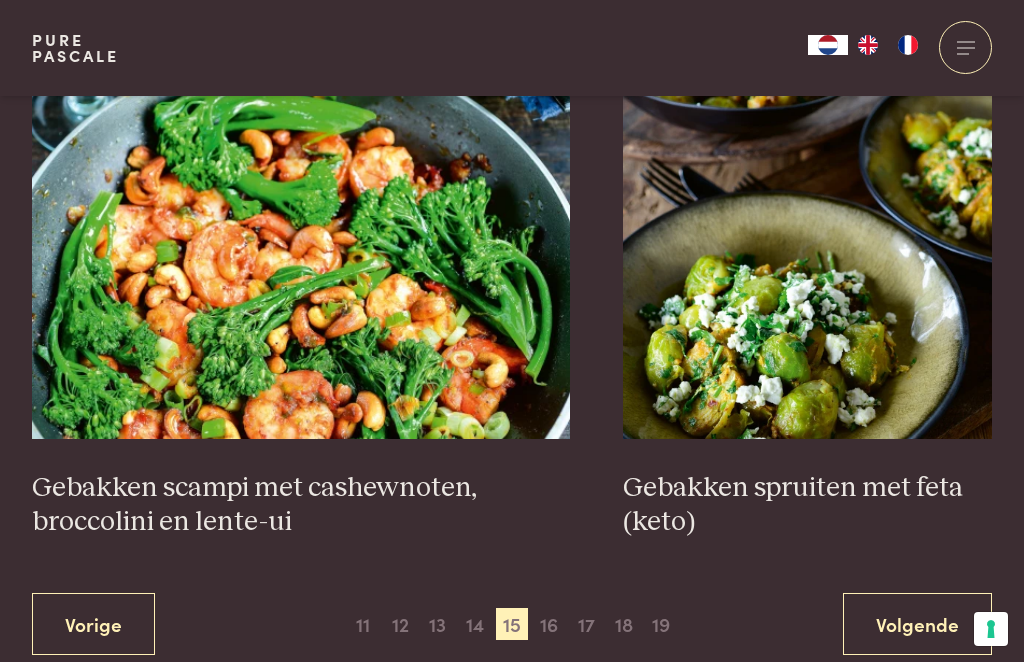 click on "Volgende" at bounding box center [917, 624] 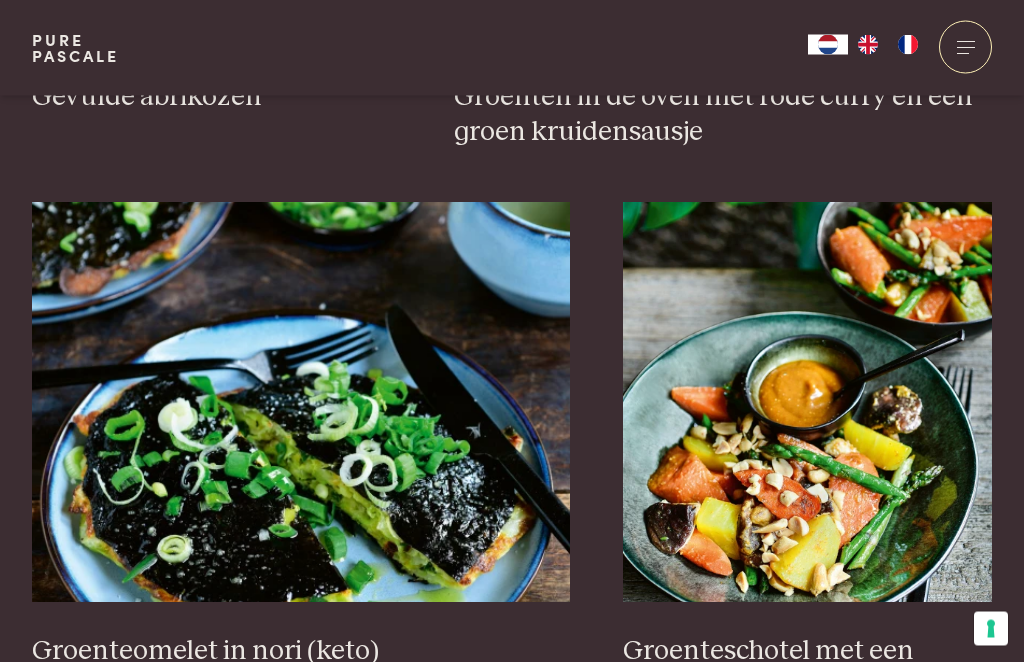 scroll, scrollTop: 3479, scrollLeft: 0, axis: vertical 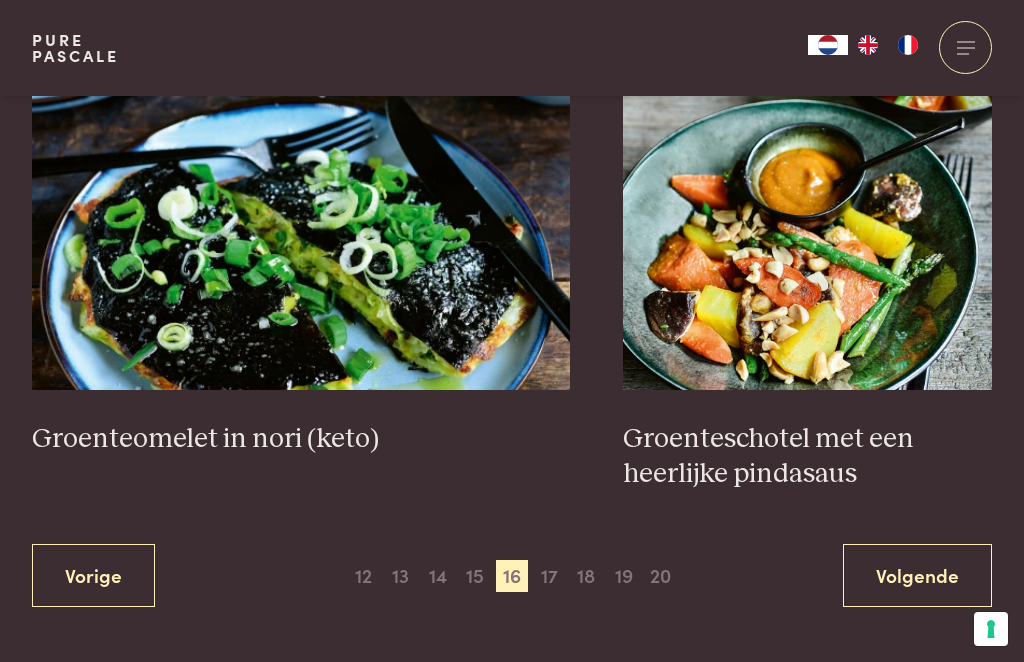 click on "Volgende" at bounding box center [917, 575] 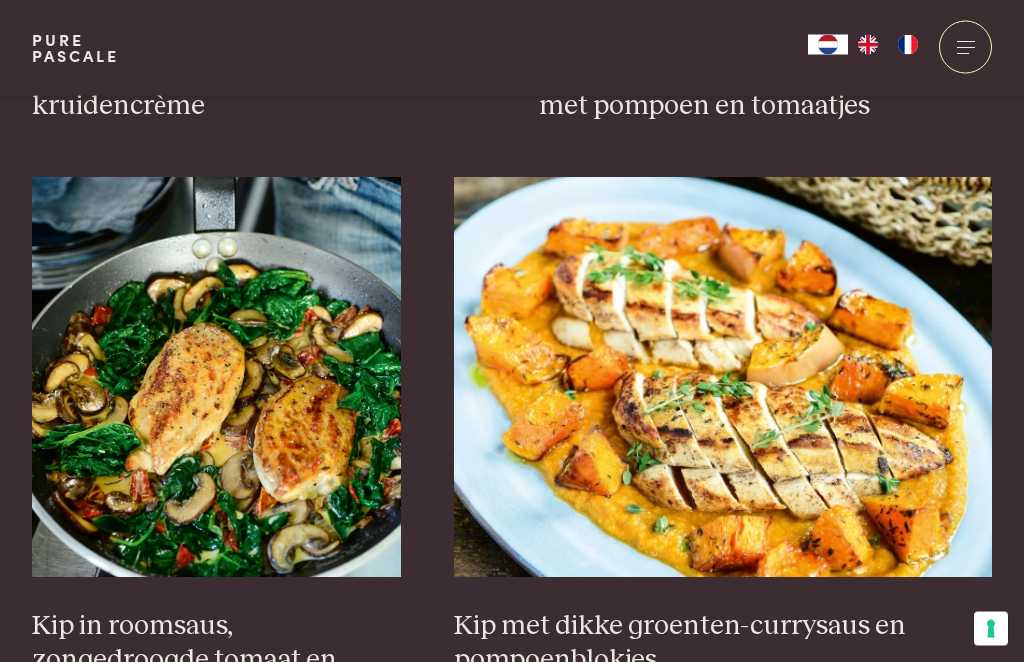 scroll, scrollTop: 2987, scrollLeft: 0, axis: vertical 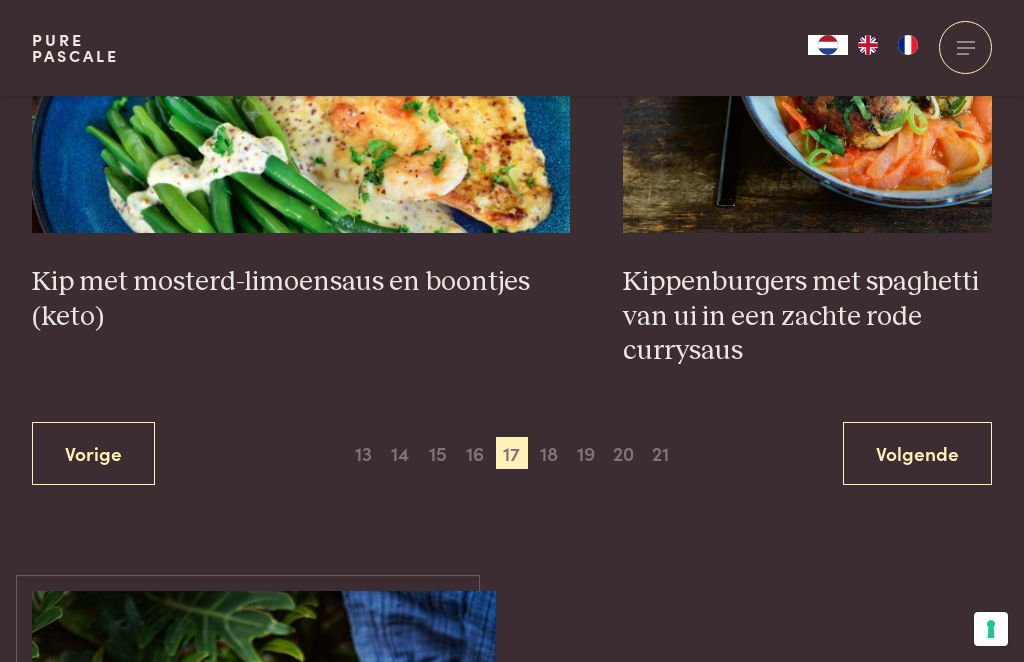 click on "Volgende" at bounding box center (917, 453) 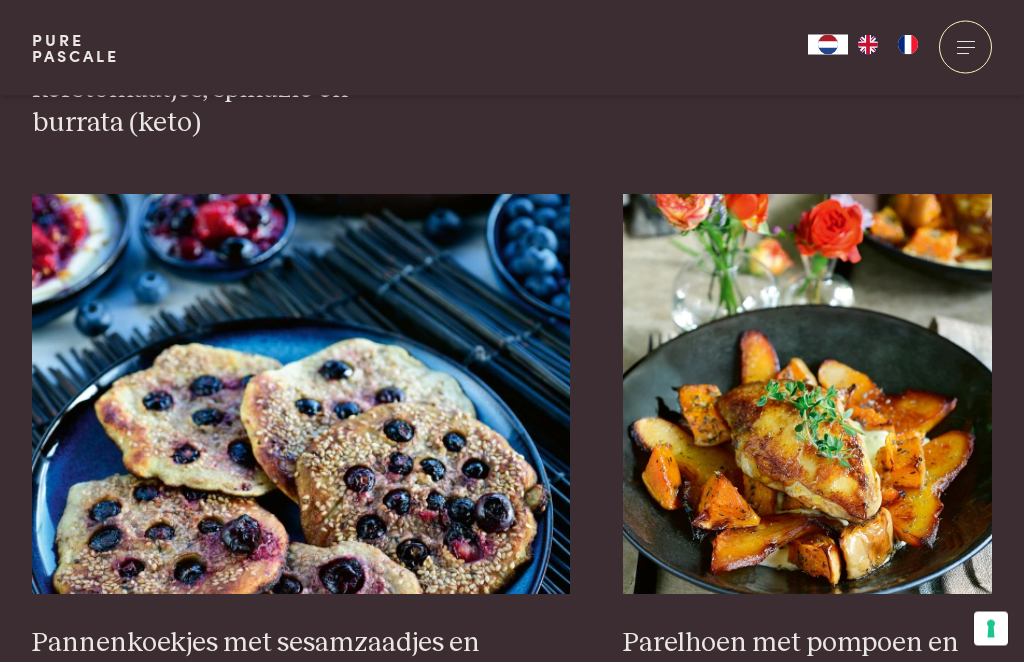 scroll, scrollTop: 3522, scrollLeft: 0, axis: vertical 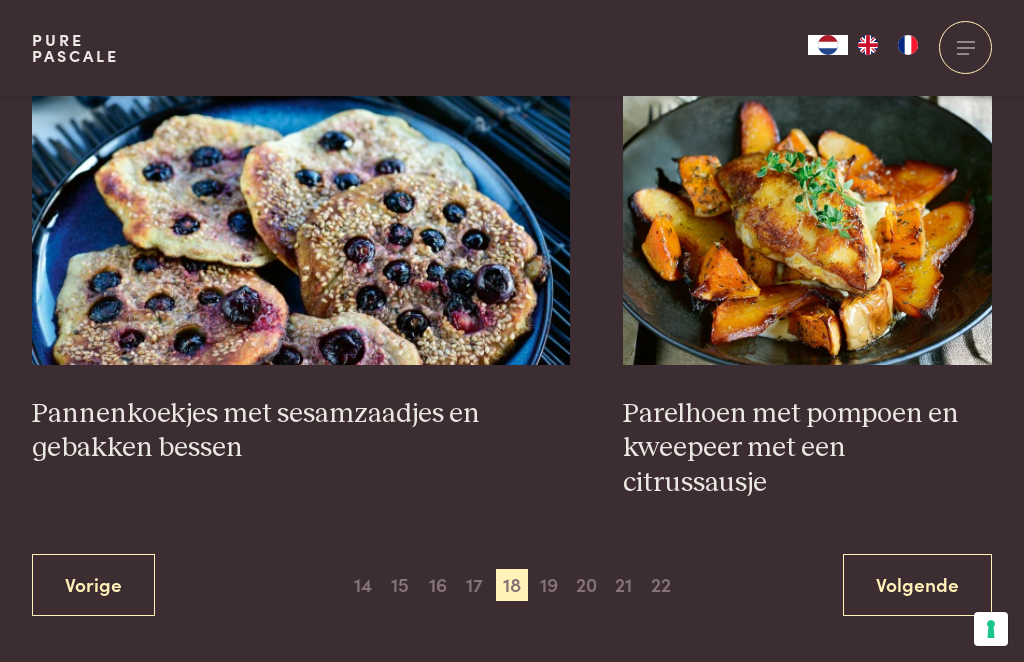 click on "Volgende" at bounding box center (917, 585) 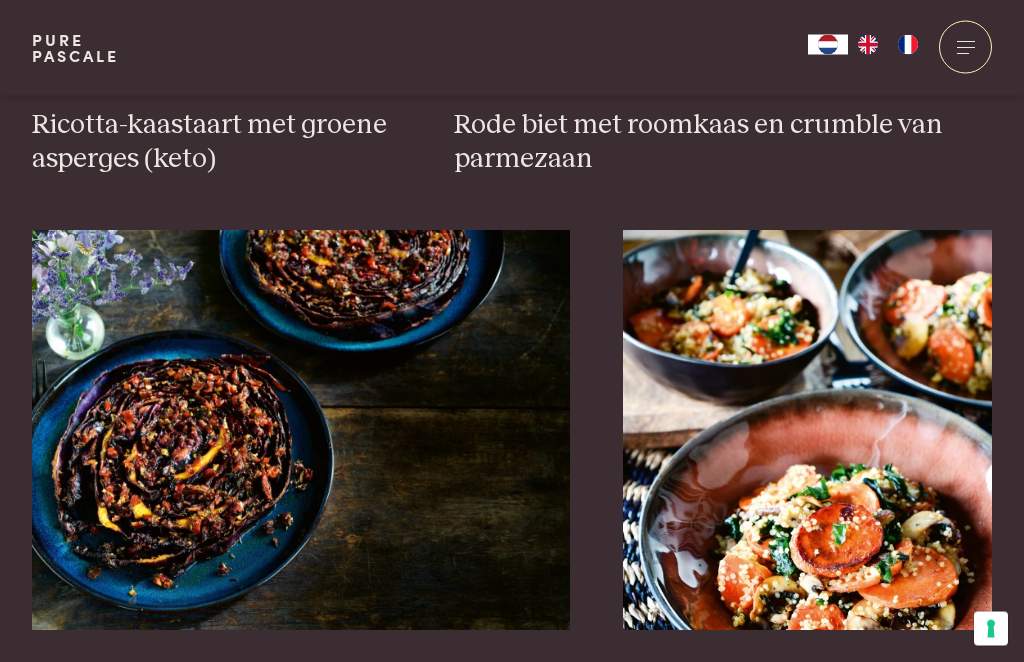 scroll, scrollTop: 3488, scrollLeft: 0, axis: vertical 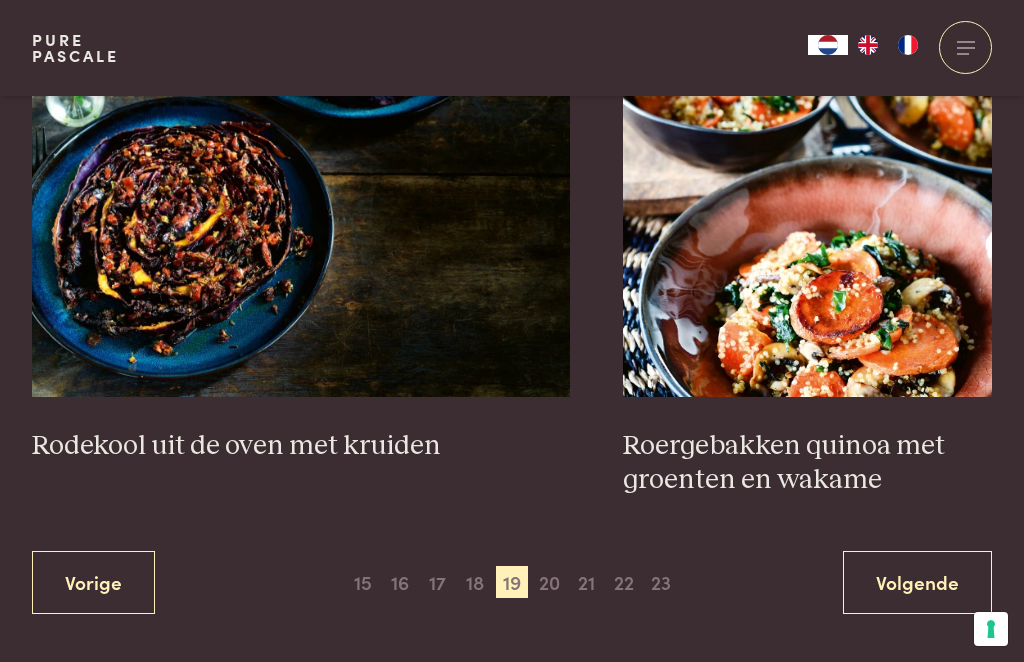click on "Volgende" at bounding box center [917, 582] 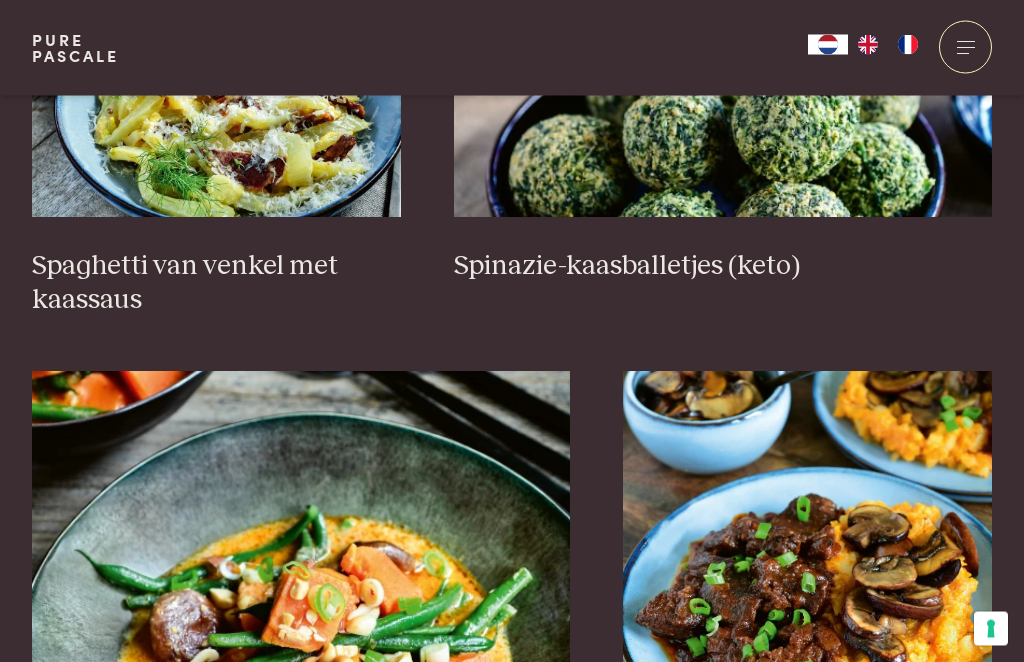 scroll, scrollTop: 3345, scrollLeft: 0, axis: vertical 